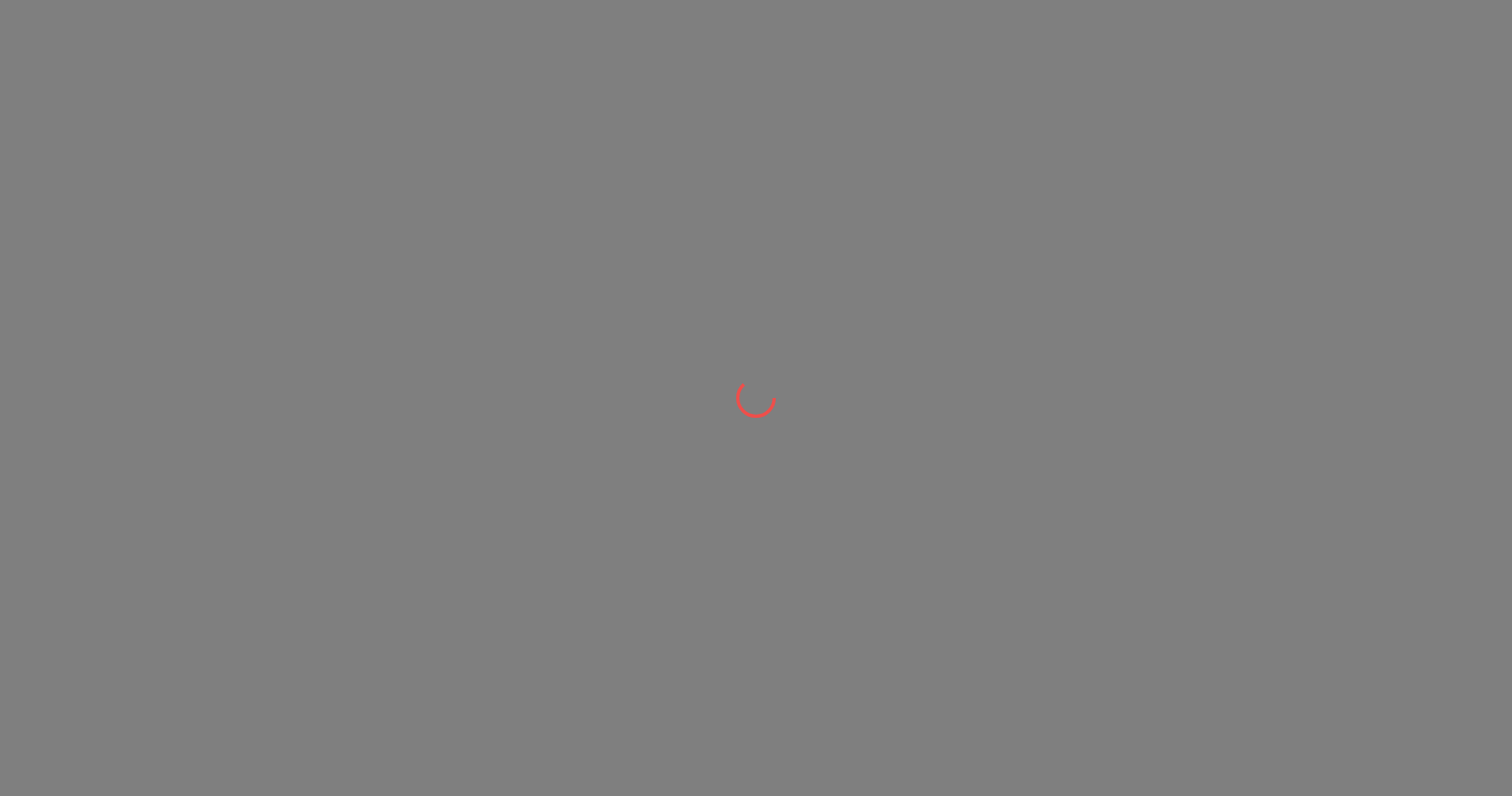 scroll, scrollTop: 0, scrollLeft: 0, axis: both 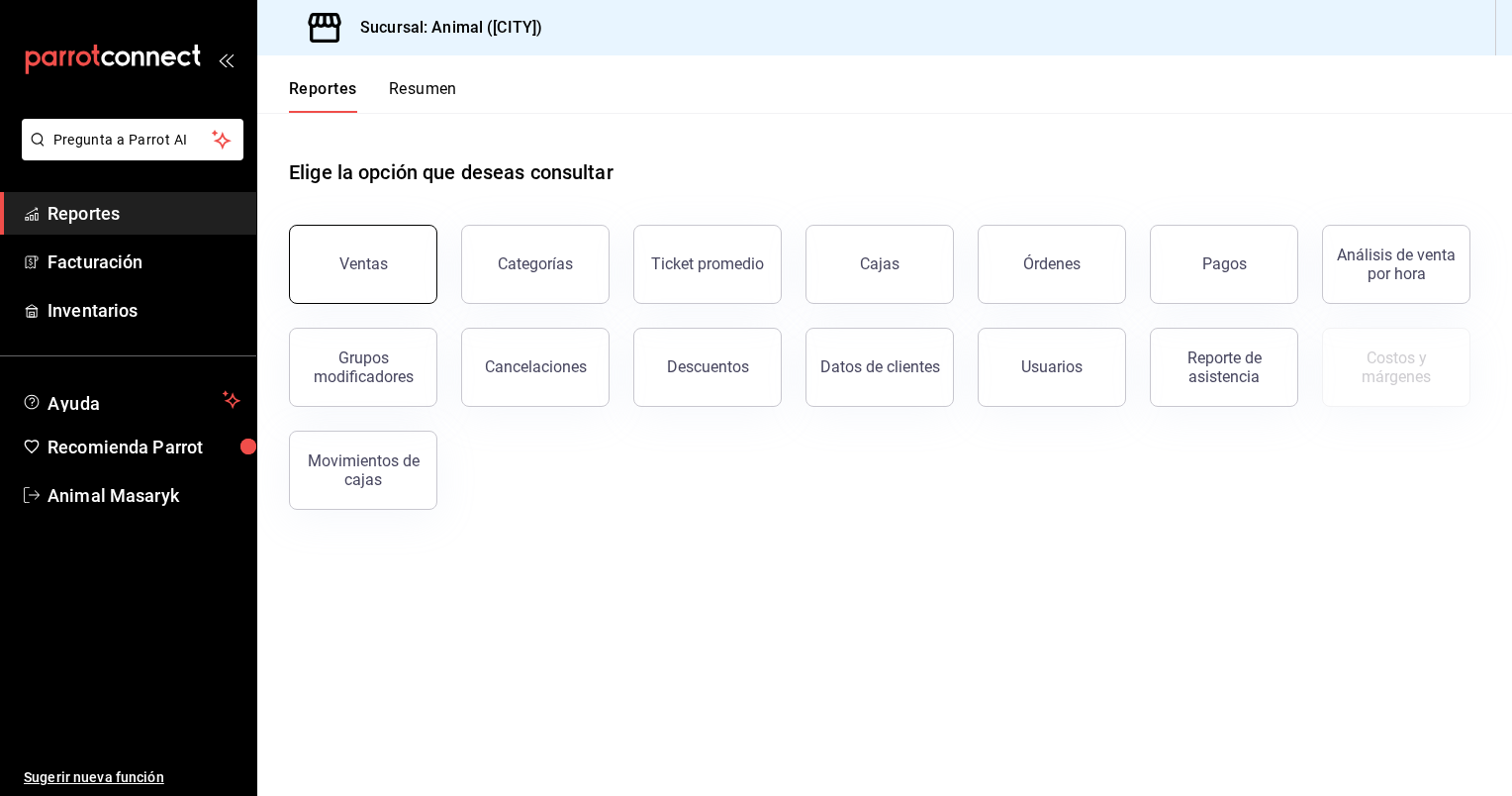 click on "Ventas" at bounding box center [363, 264] 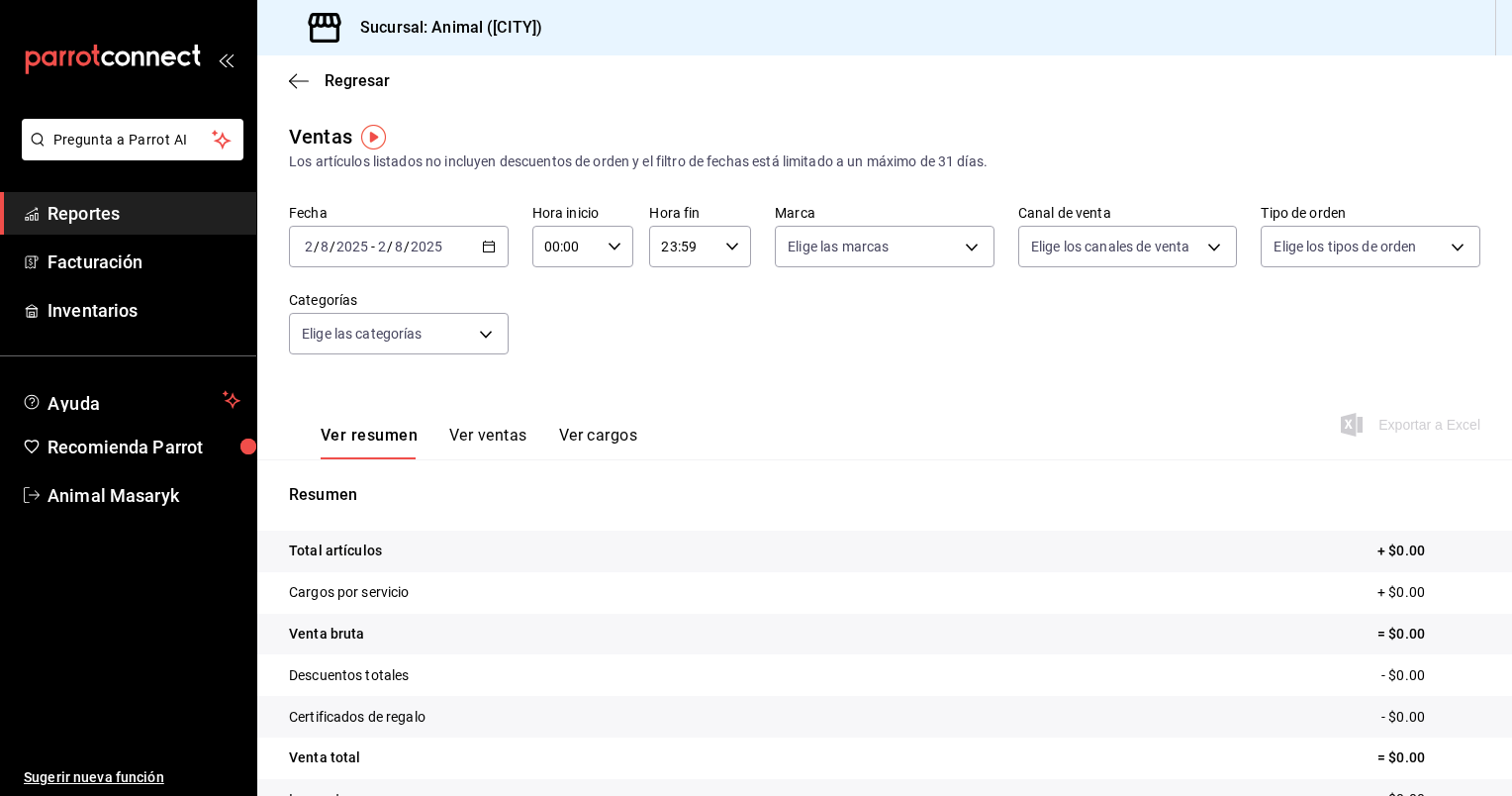 click on "2025-08-02 2 / 8 / 2025 - 2025-08-02 2 / 8 / 2025" at bounding box center (399, 247) 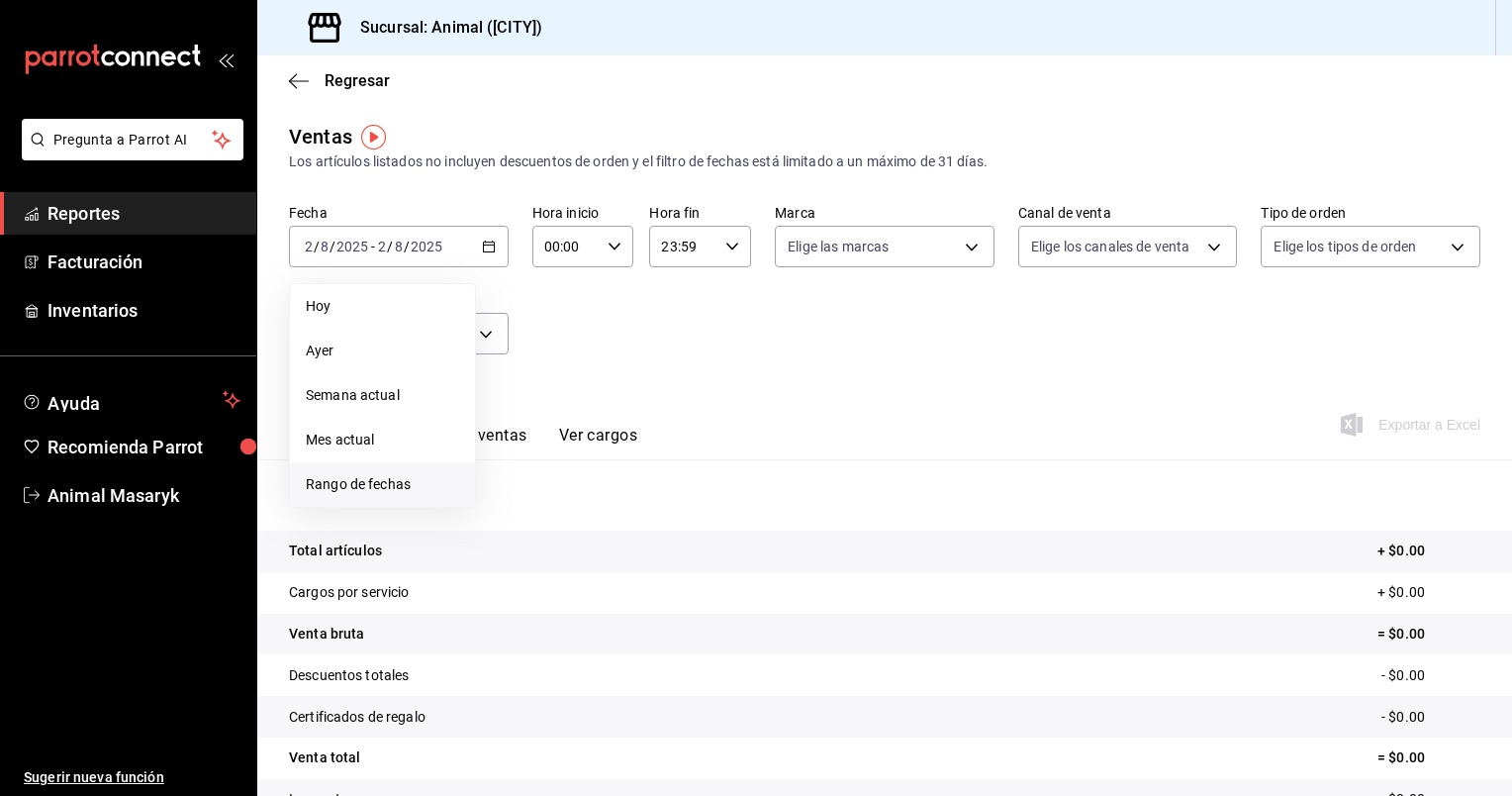 click on "Rango de fechas" at bounding box center [382, 484] 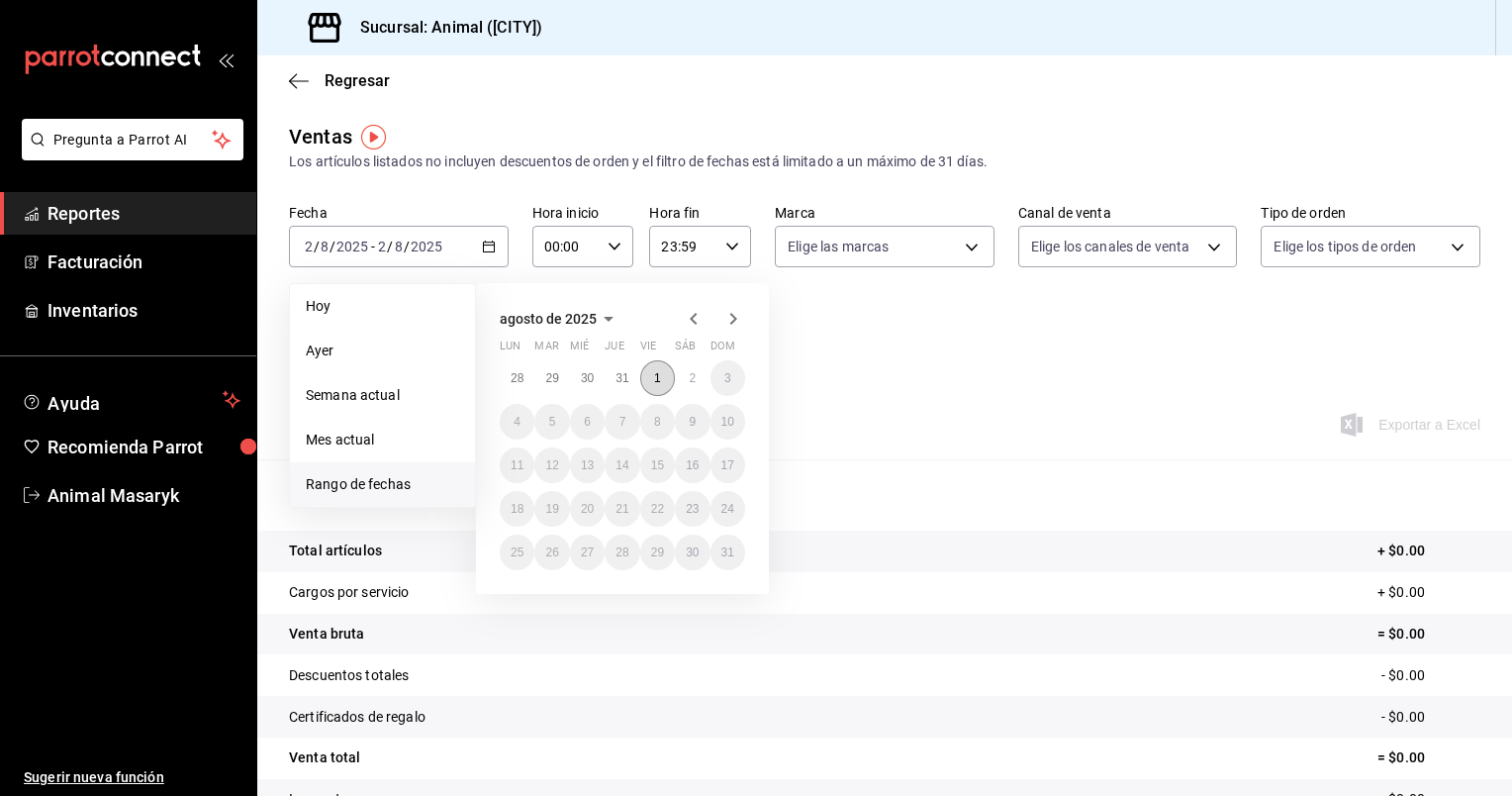 click on "1" at bounding box center [657, 378] 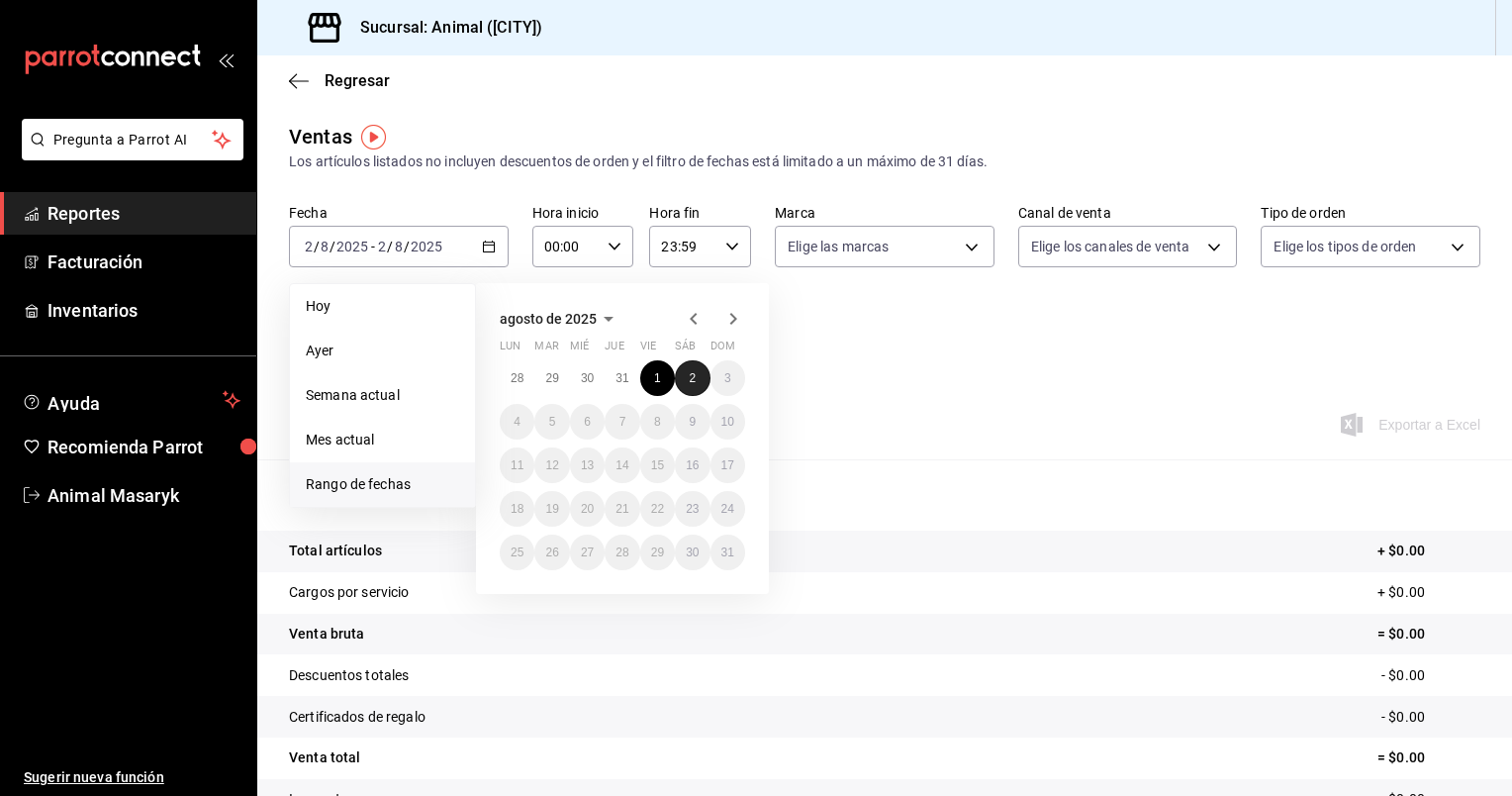 click on "2" at bounding box center [692, 378] 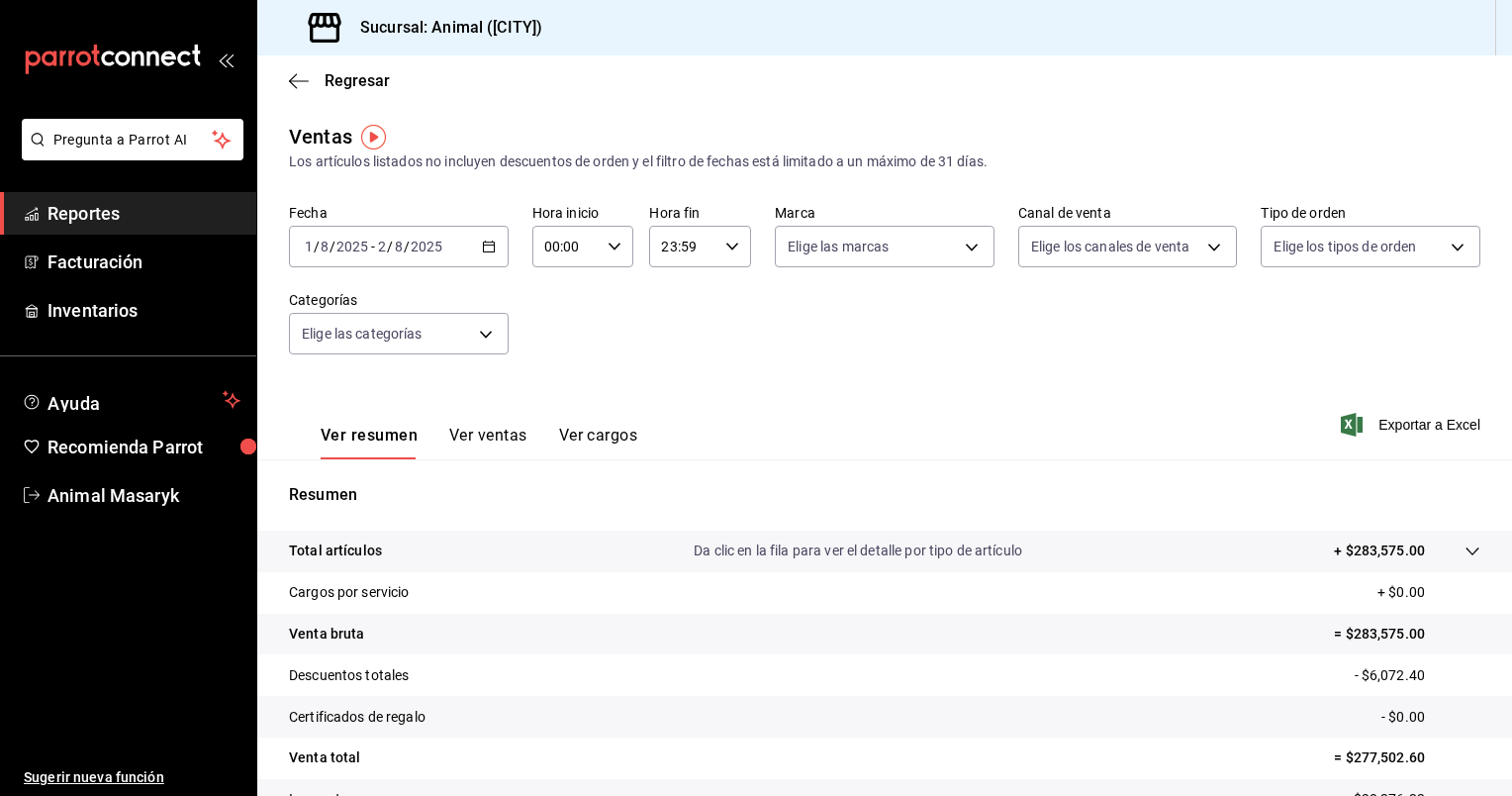 click 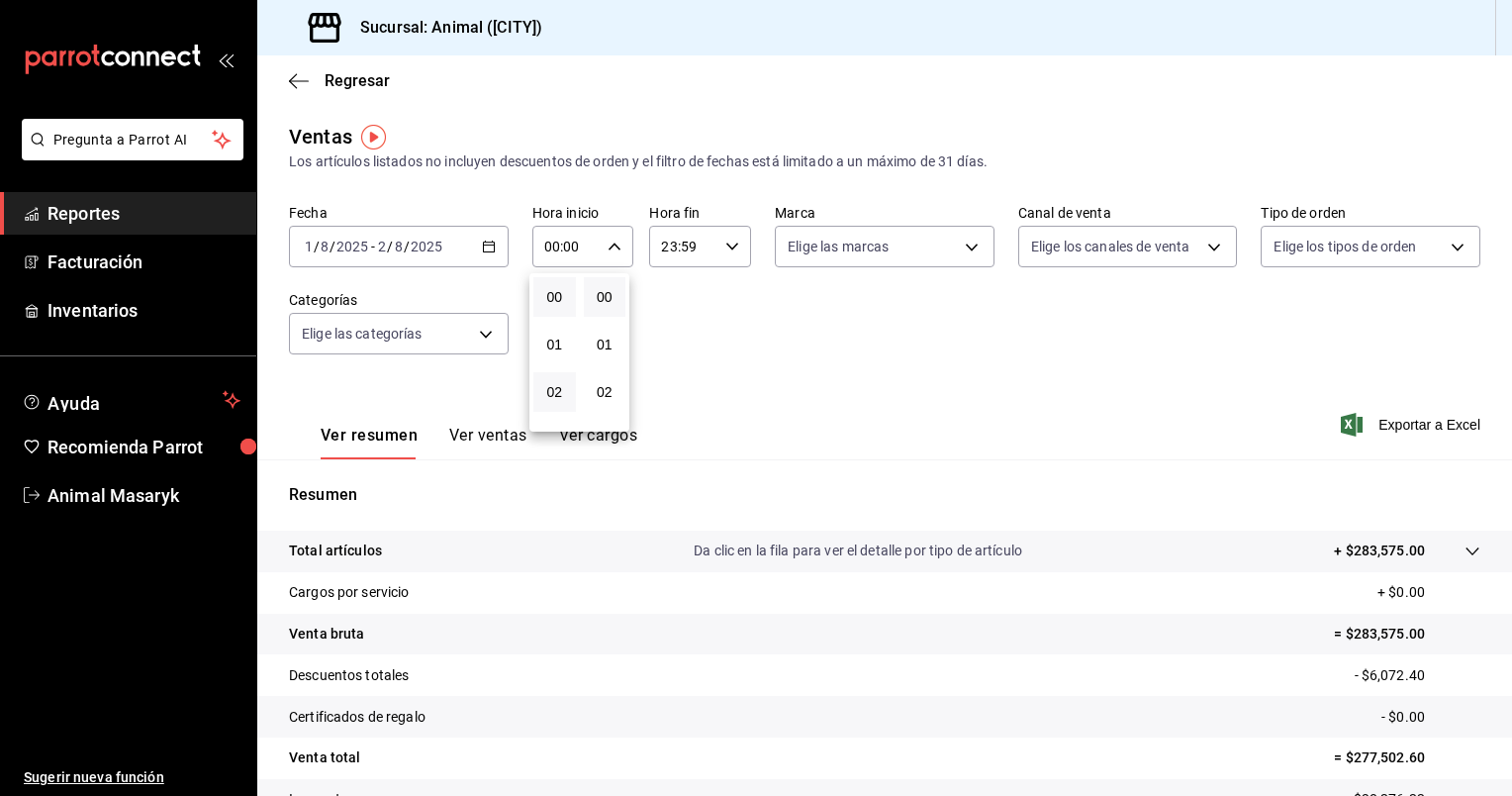 click on "02" at bounding box center [554, 392] 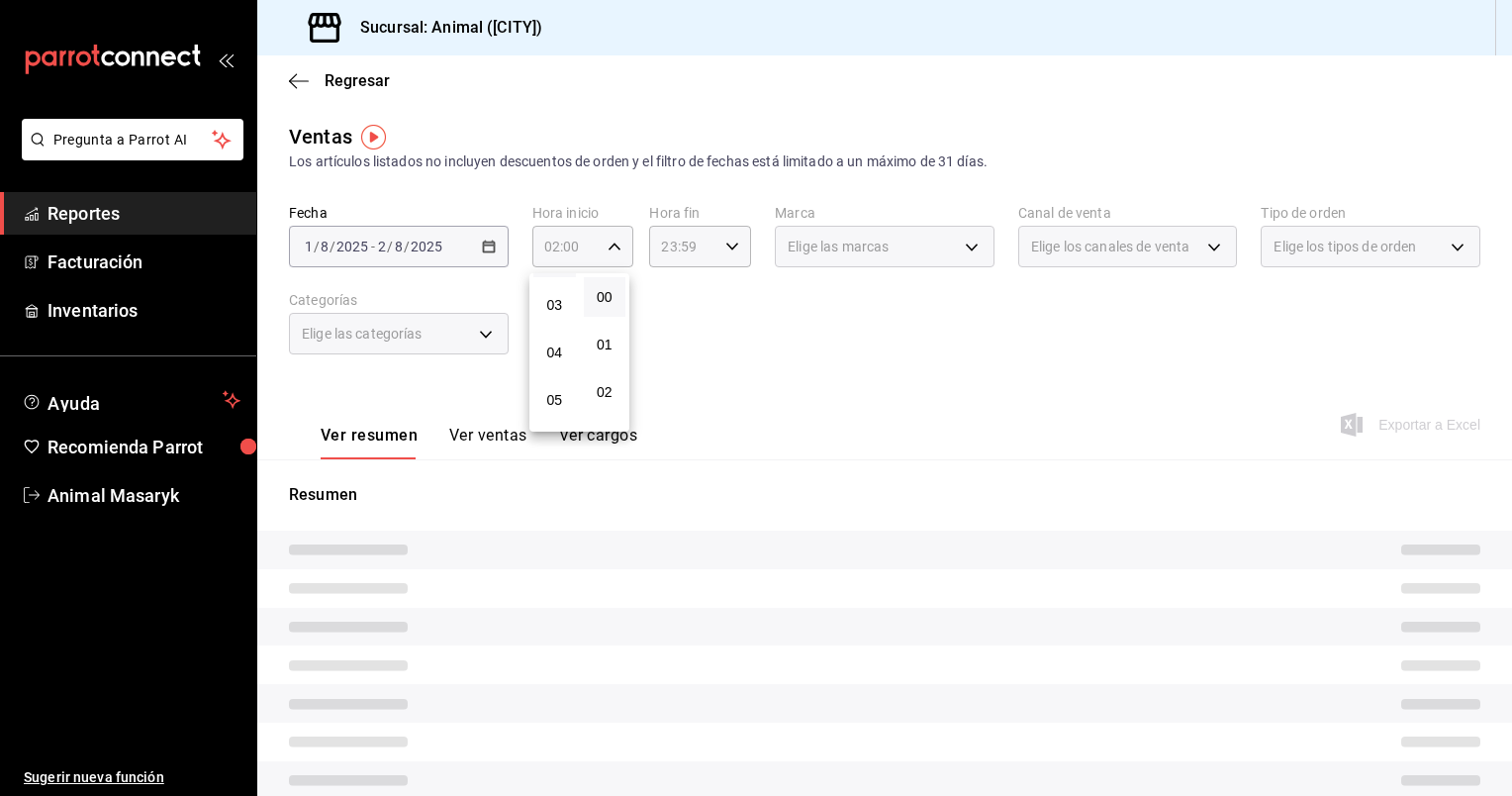 scroll, scrollTop: 139, scrollLeft: 0, axis: vertical 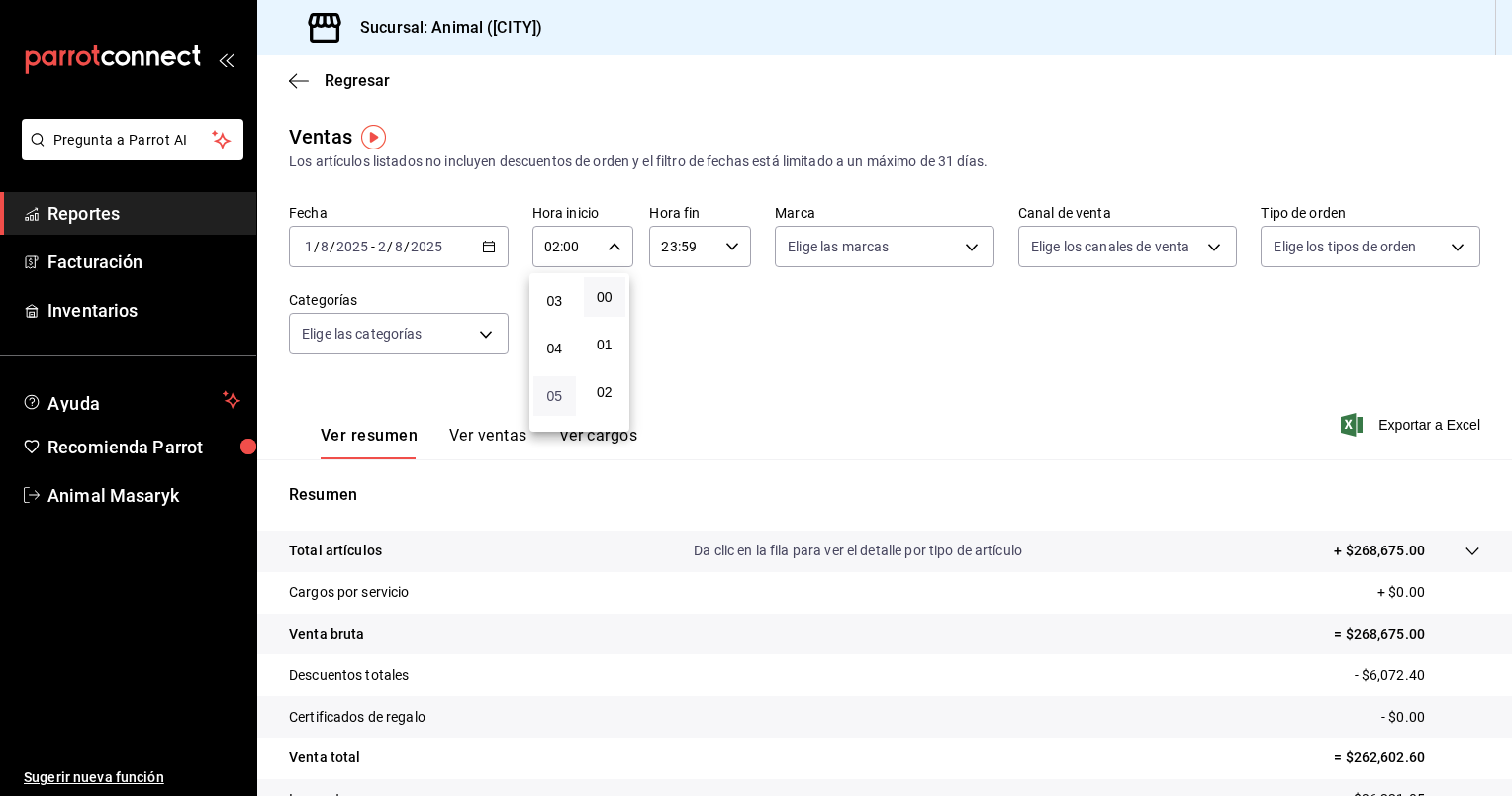 click on "05" at bounding box center (554, 396) 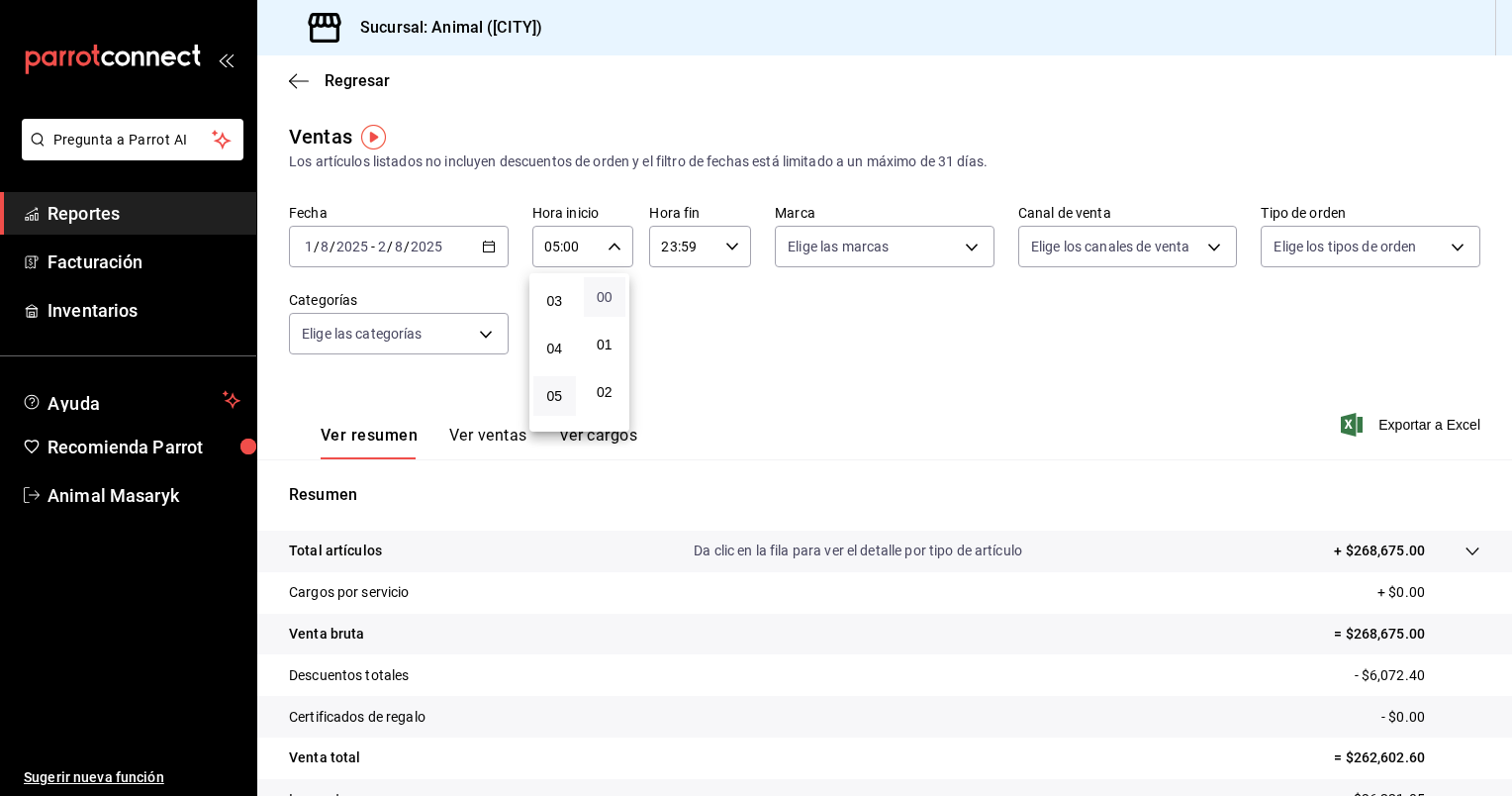 click on "00" at bounding box center [605, 297] 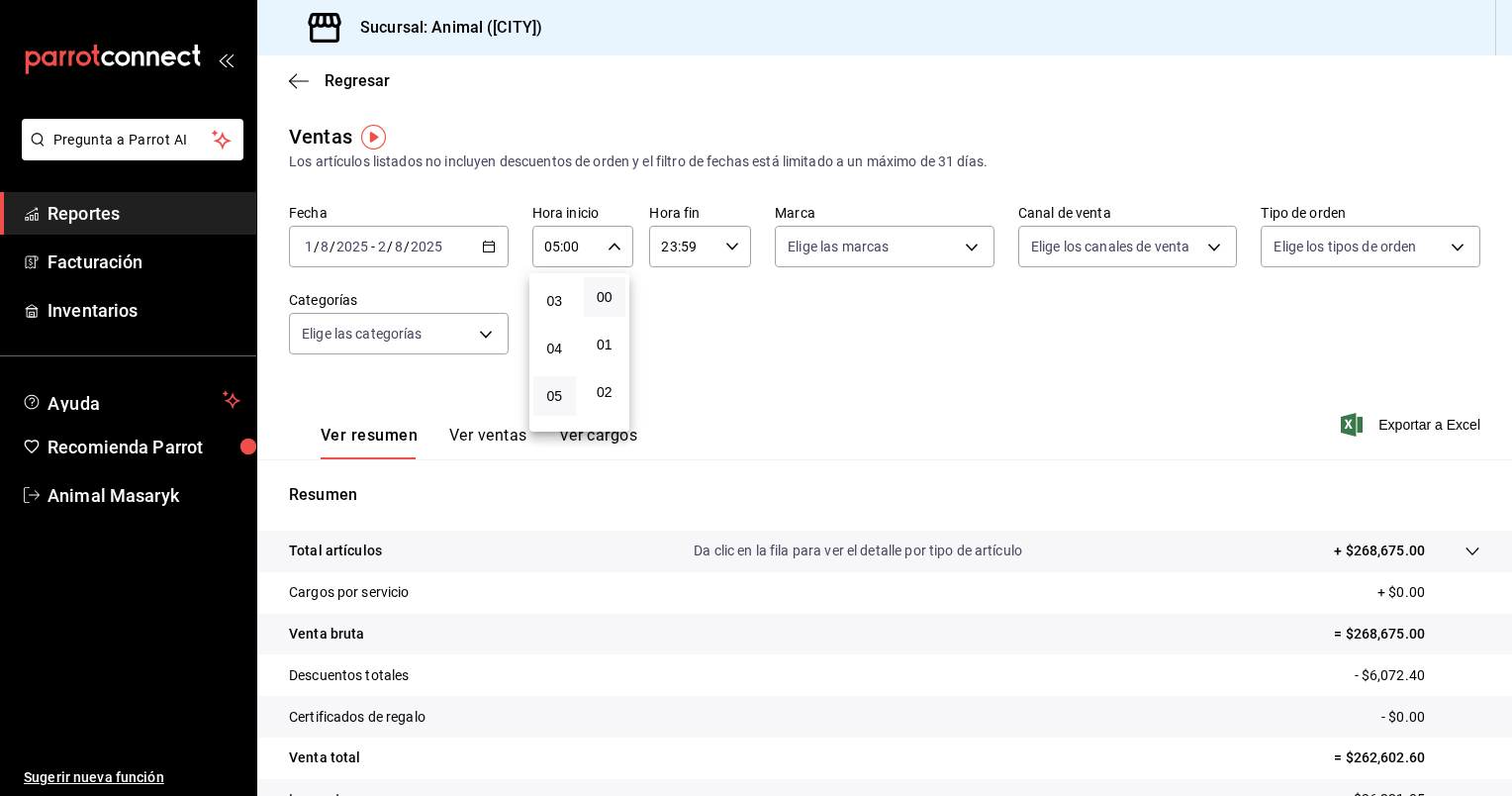 click at bounding box center [756, 398] 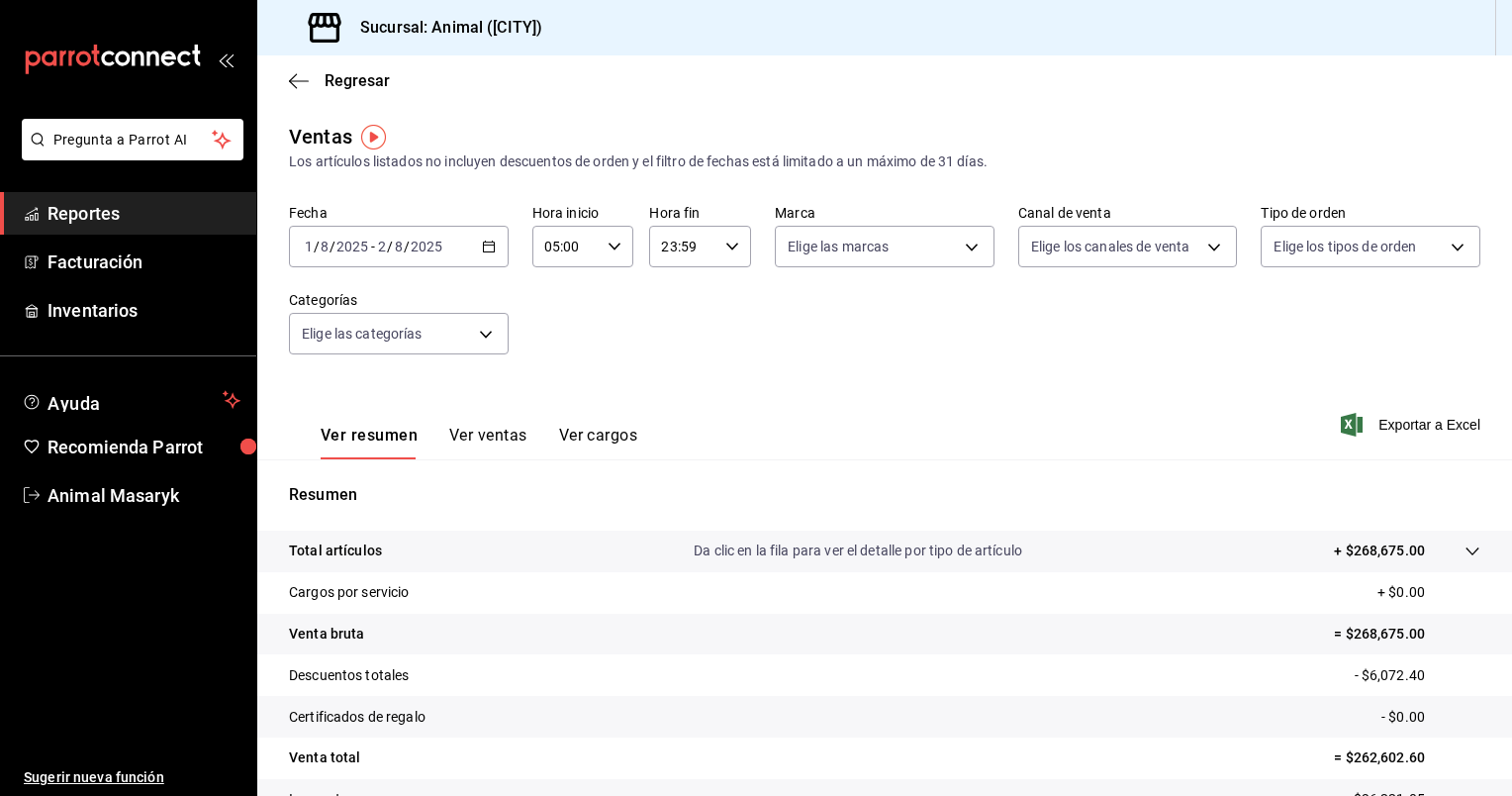 click 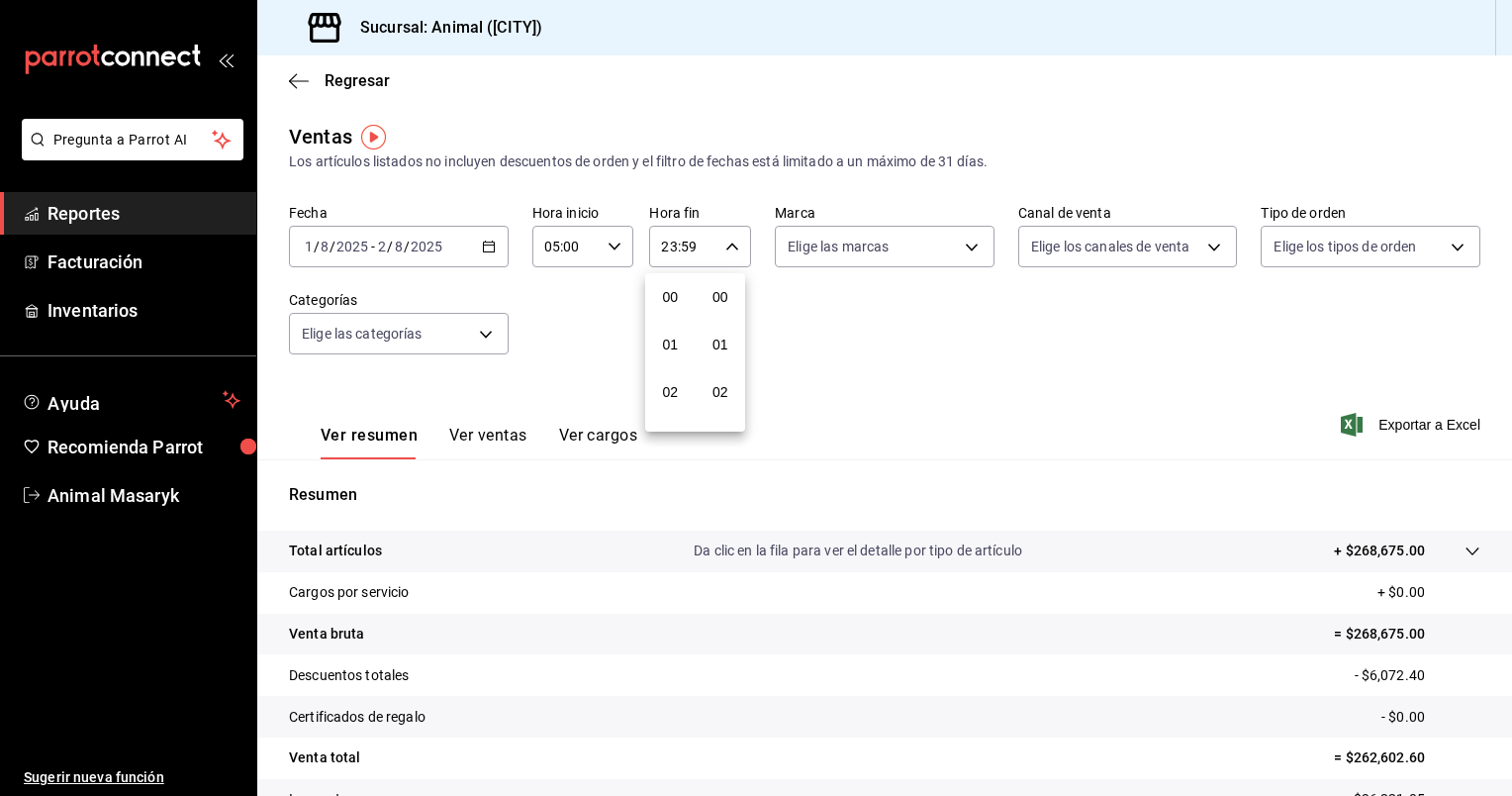 scroll, scrollTop: 1001, scrollLeft: 0, axis: vertical 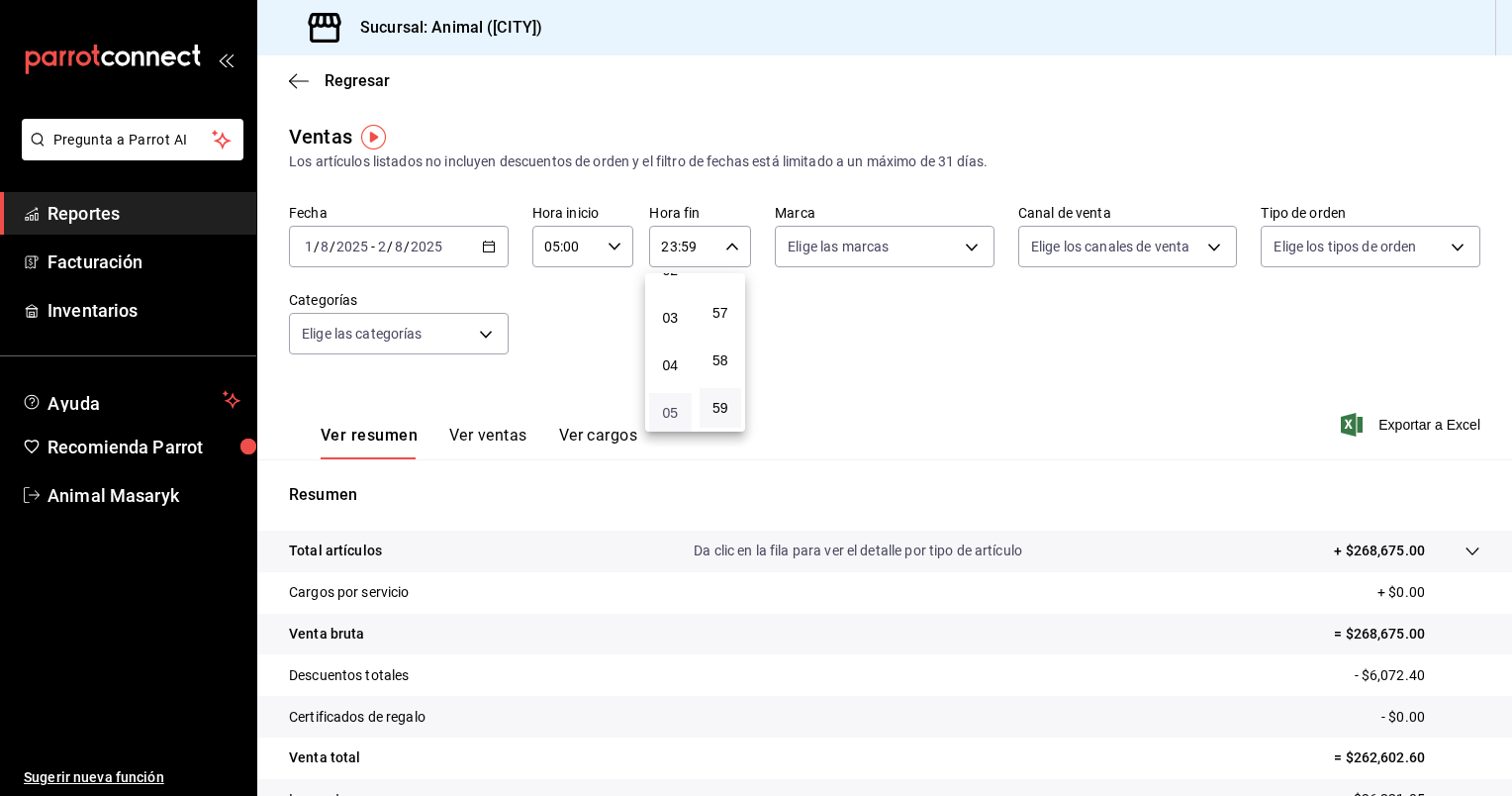 click on "05" at bounding box center [670, 413] 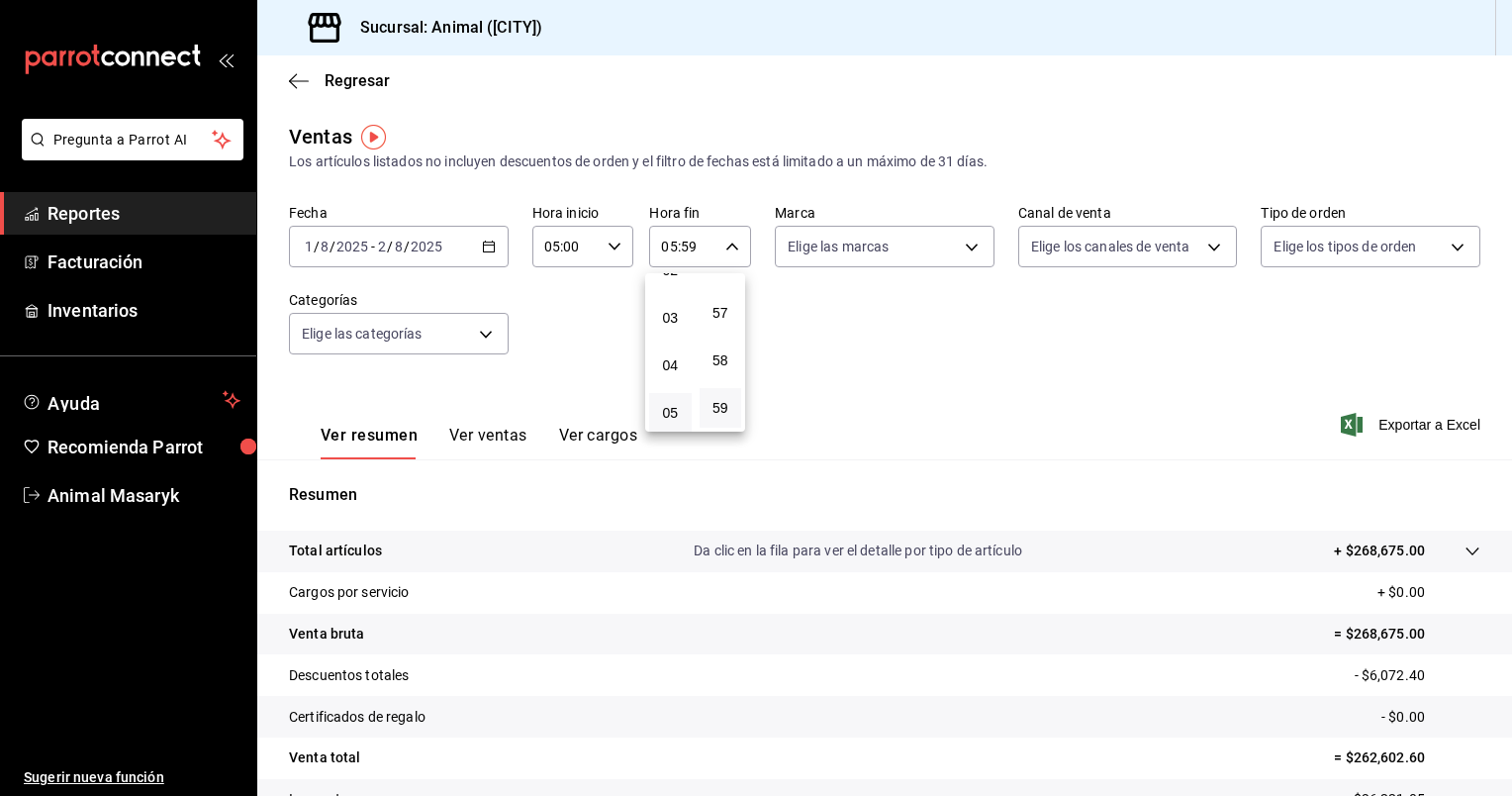 click at bounding box center [756, 398] 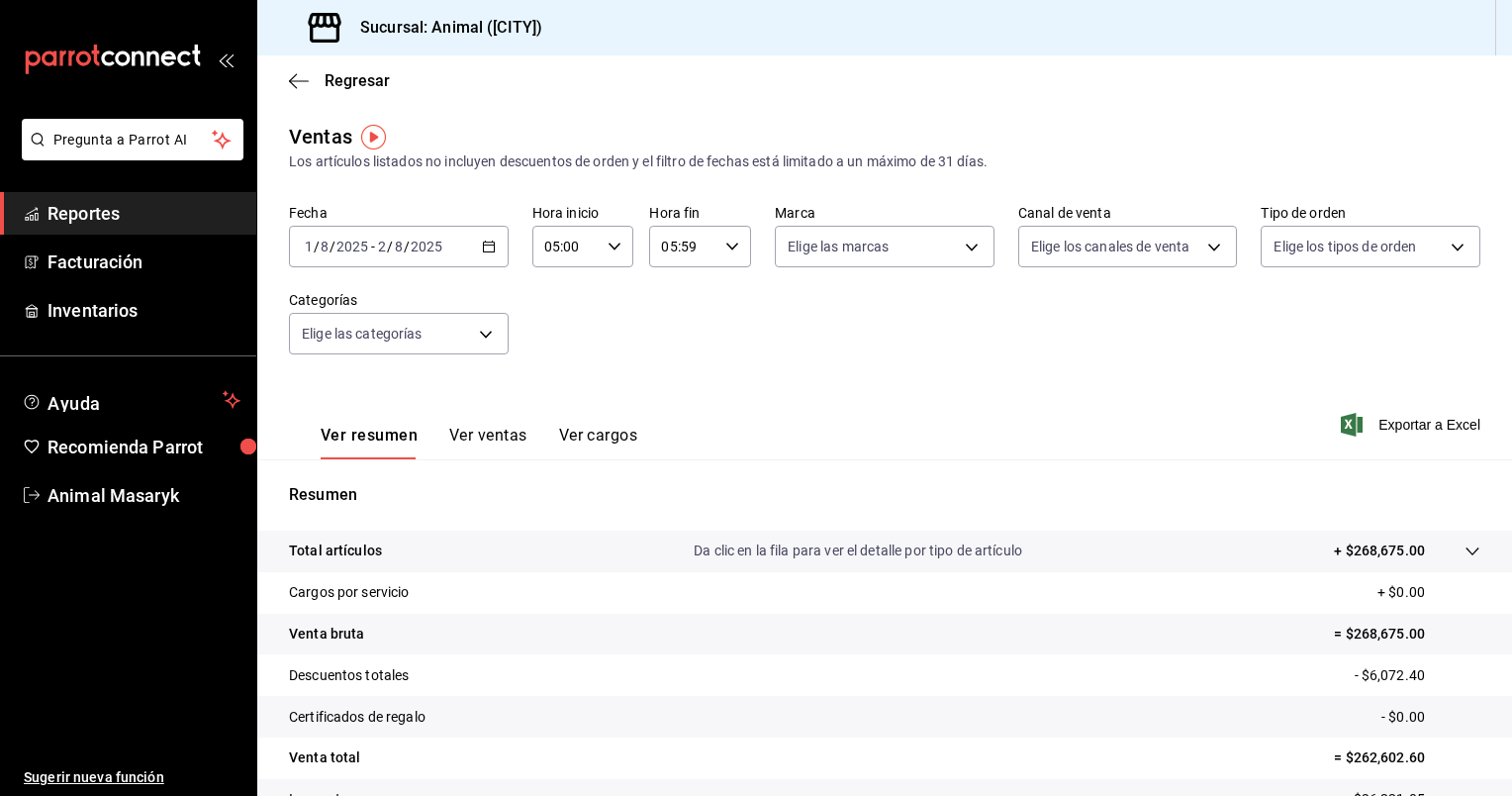 click on "05:59 Hora fin" at bounding box center (700, 247) 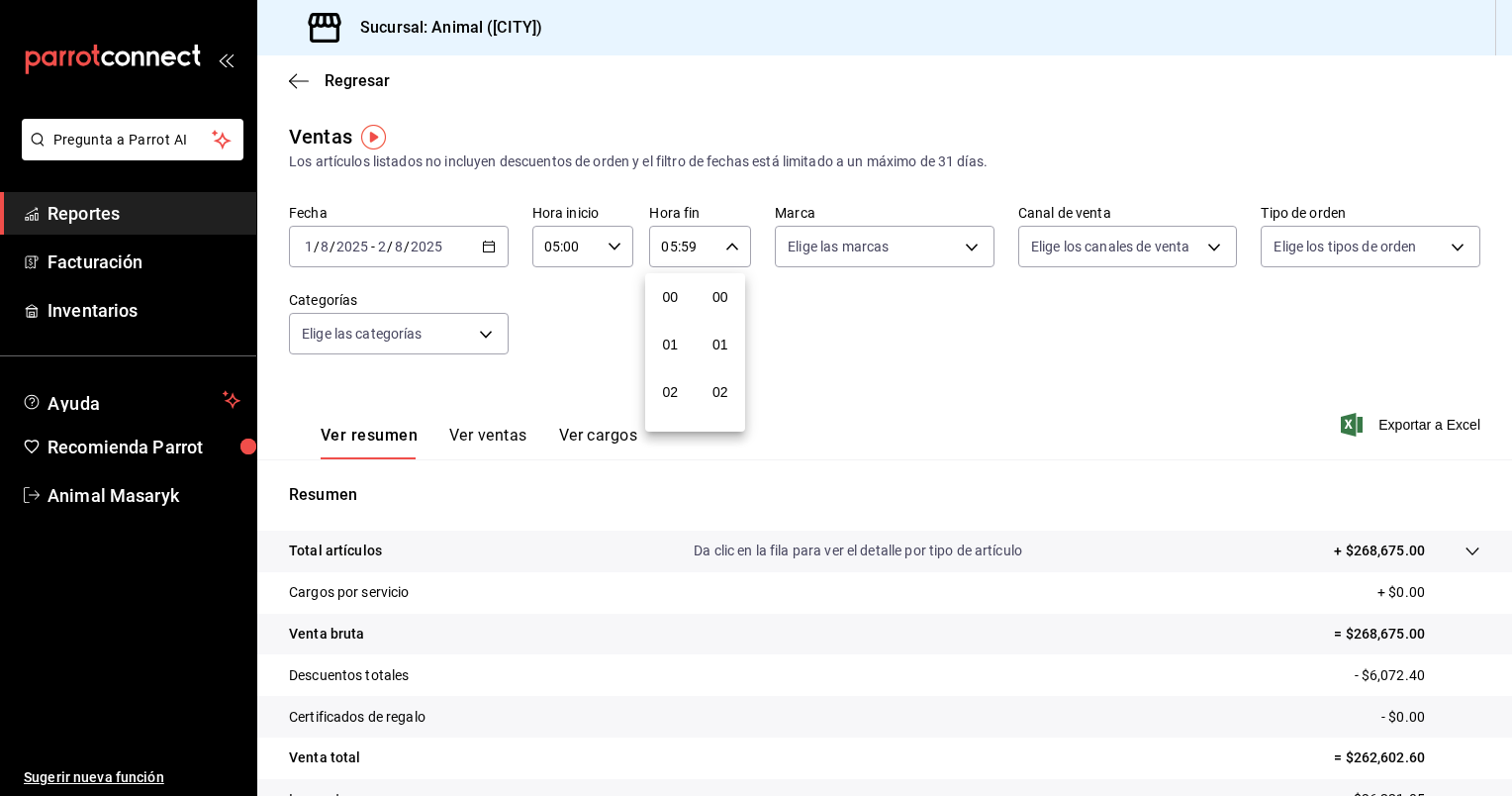 scroll, scrollTop: 242, scrollLeft: 0, axis: vertical 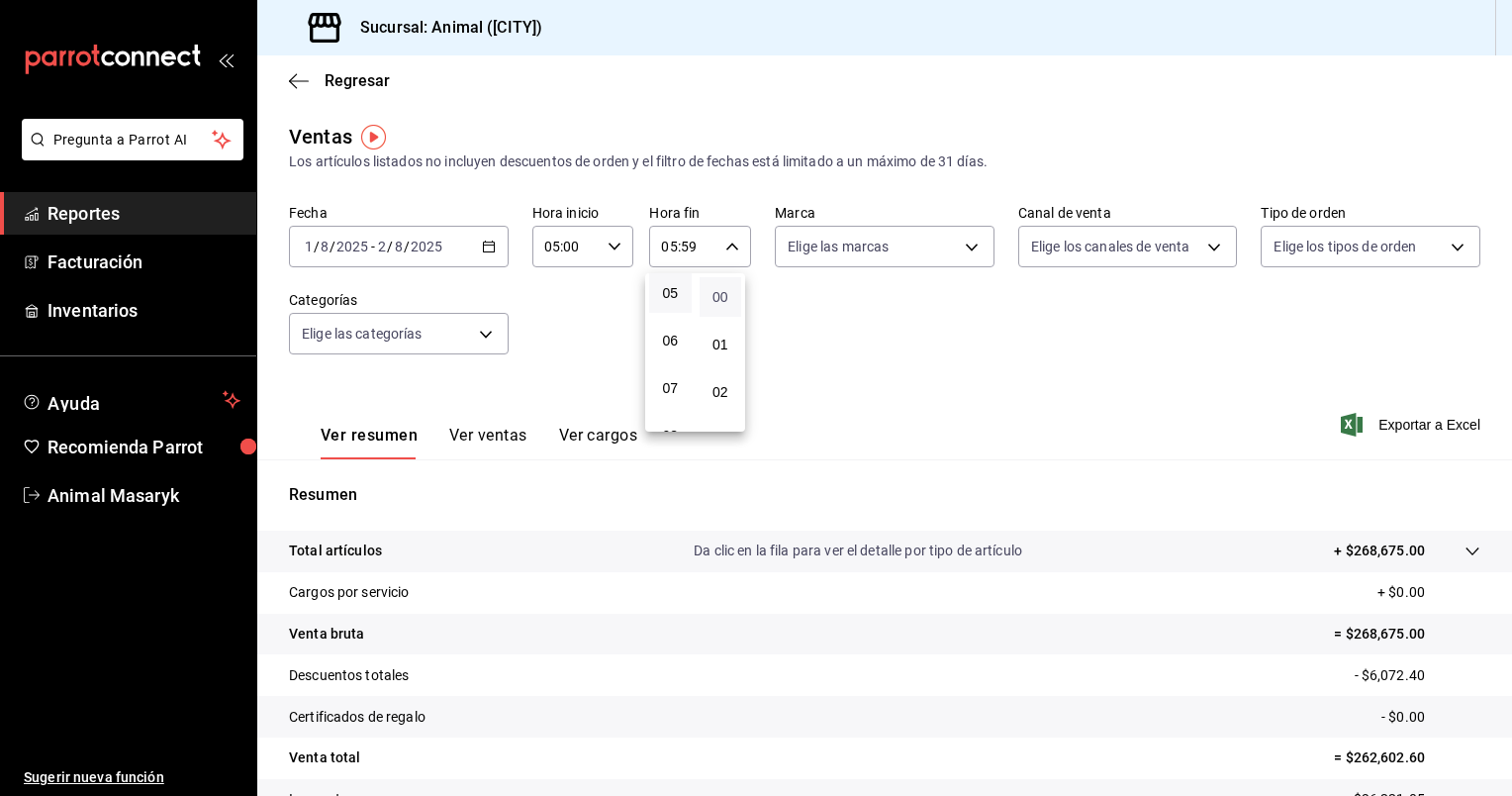 click on "00" at bounding box center [720, 297] 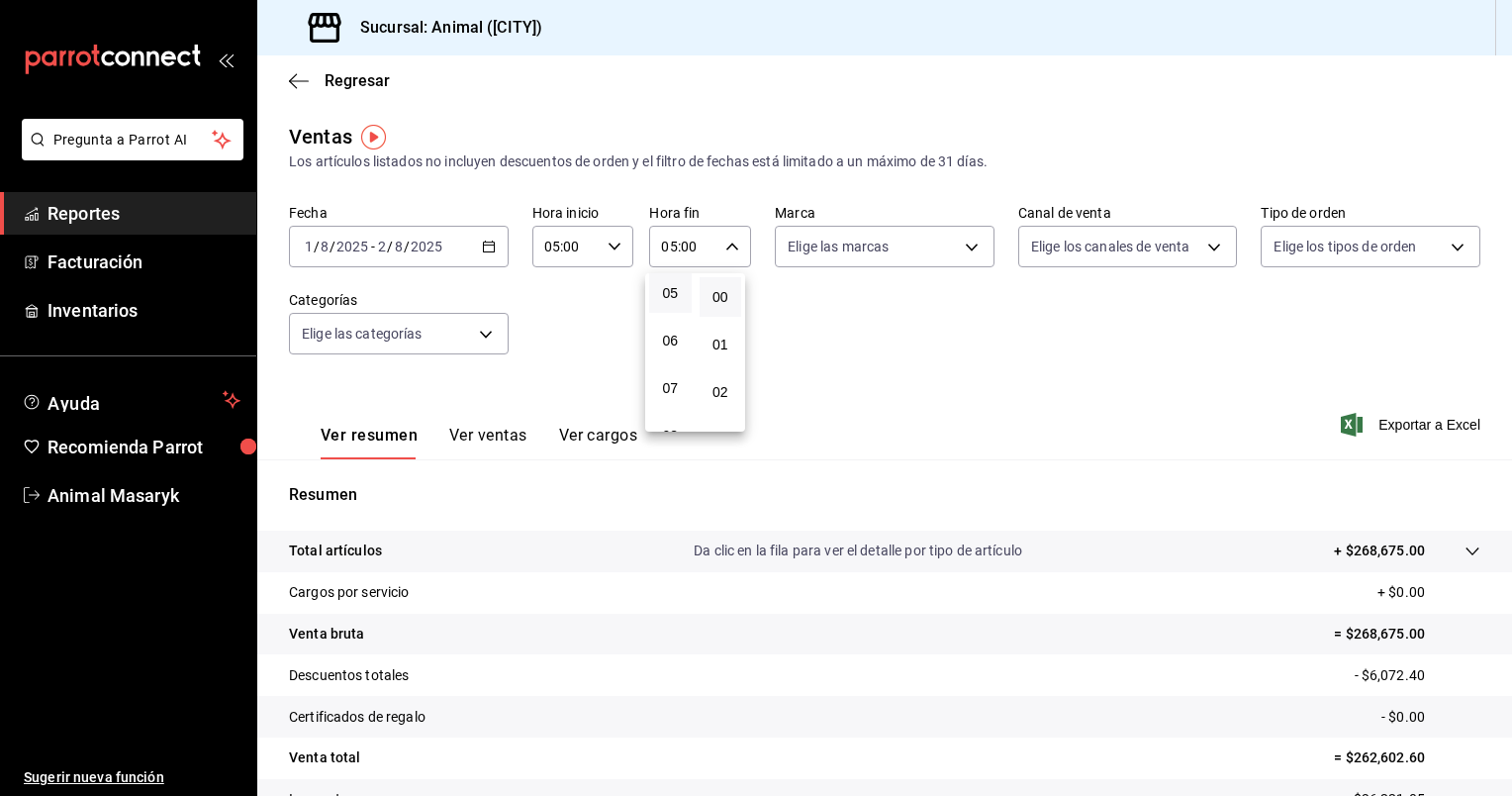 click at bounding box center (756, 398) 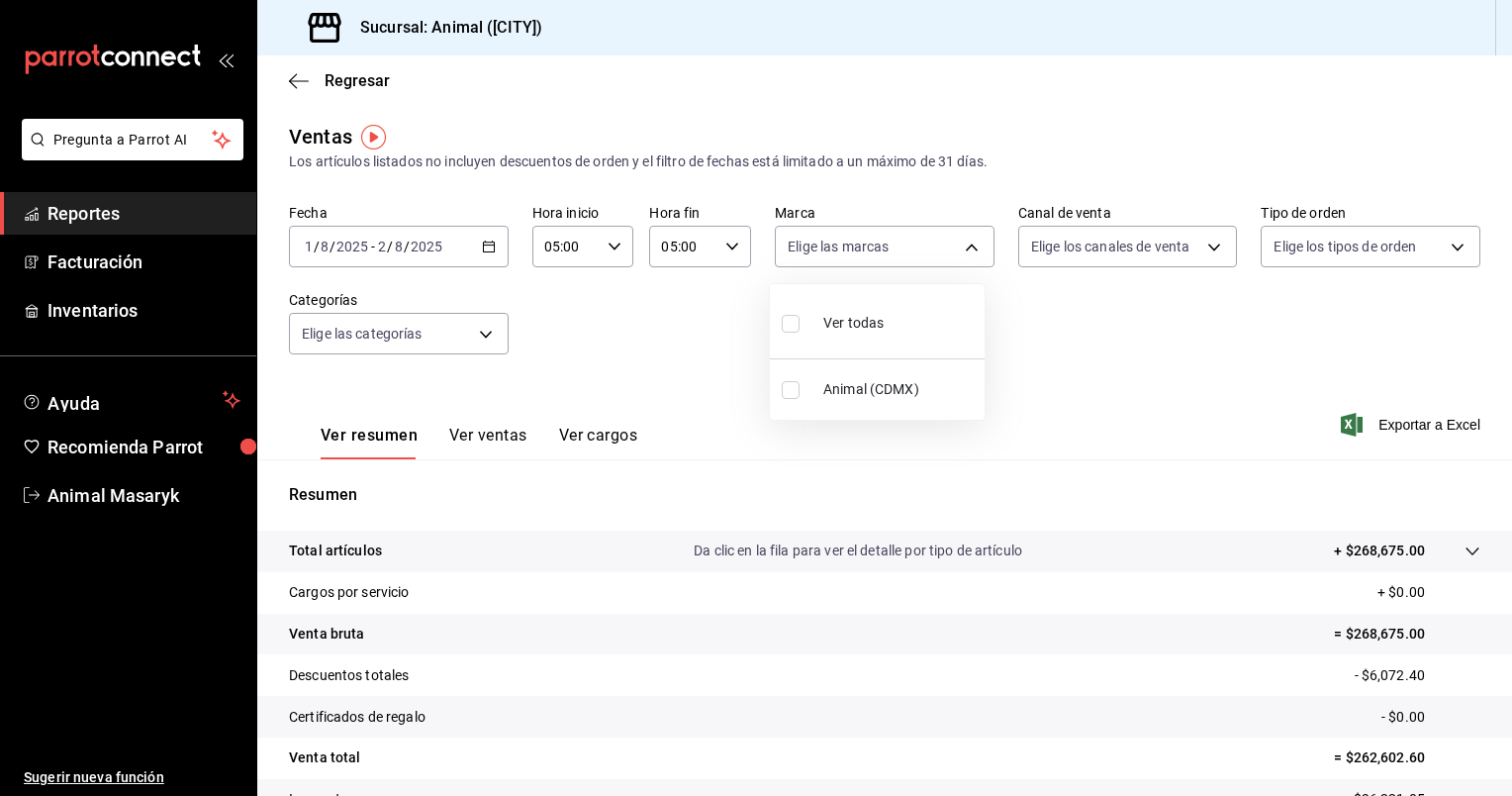 click on "Pregunta a Parrot AI Reportes   Facturación   Inventarios   Ayuda Recomienda Parrot   Animal Masaryk   Sugerir nueva función   Sucursal: Animal (CDMX) Regresar Ventas Los artículos listados no incluyen descuentos de orden y el filtro de fechas está limitado a un máximo de 31 días. Fecha 2025-08-01 1 / 8 / 2025 - 2025-08-02 2 / 8 / 2025 Hora inicio 05:00 Hora inicio Hora fin 05:00 Hora fin Marca Elige las marcas Canal de venta Elige los canales de venta Tipo de orden Elige los tipos de orden Categorías Elige las categorías Ver resumen Ver ventas Ver cargos Exportar a Excel Resumen Total artículos Da clic en la fila para ver el detalle por tipo de artículo + $268,675.00 Cargos por servicio + $0.00 Venta bruta = $268,675.00 Descuentos totales - $6,072.40 Certificados de regalo - $0.00 Venta total = $262,602.60 Impuestos - $36,221.05 Venta neta = $226,381.55 Pregunta a Parrot AI Reportes   Facturación   Inventarios   Ayuda Recomienda Parrot   Animal Masaryk   Sugerir nueva función   Ver video tutorial" at bounding box center [756, 398] 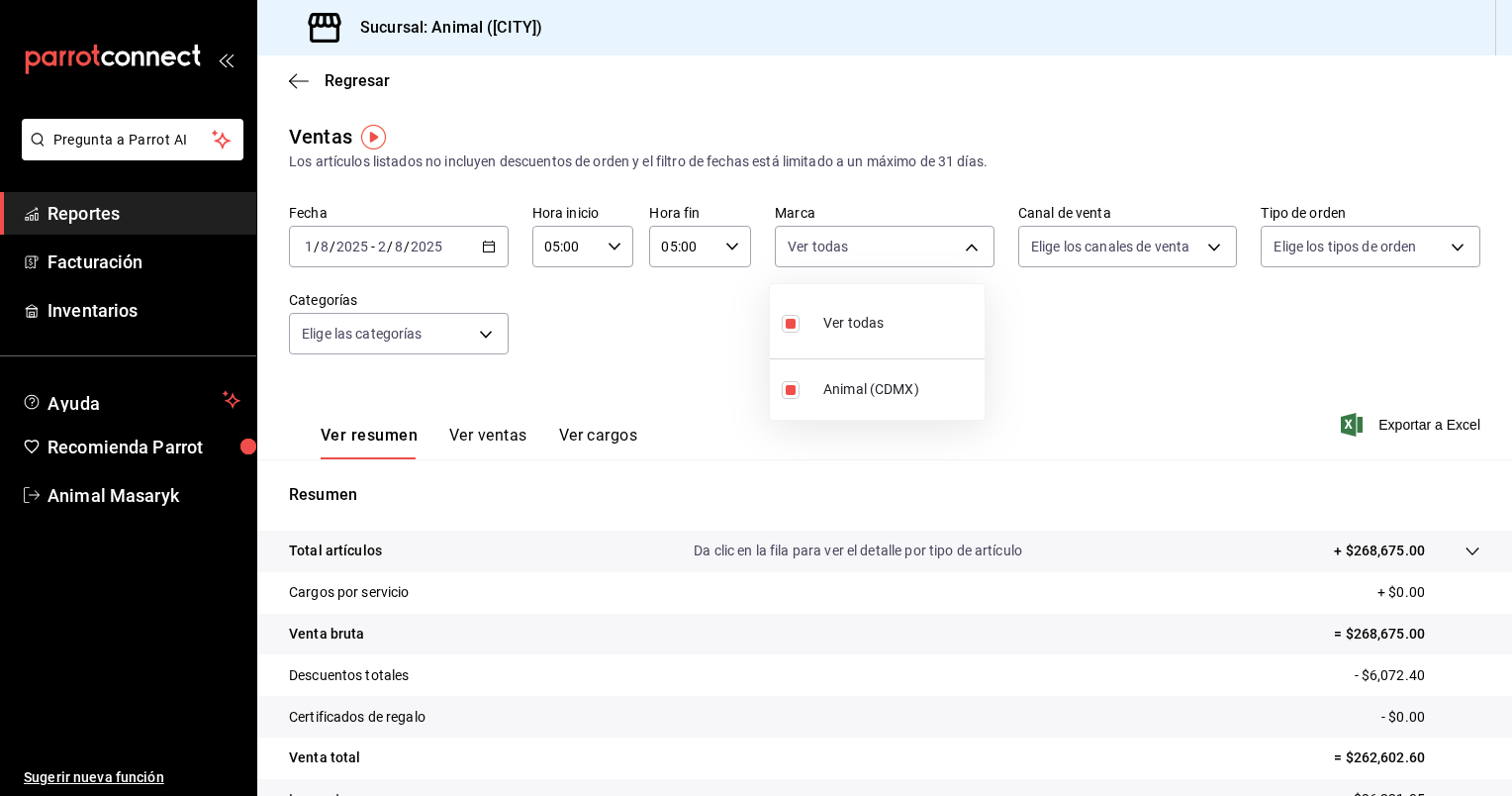 click at bounding box center (756, 398) 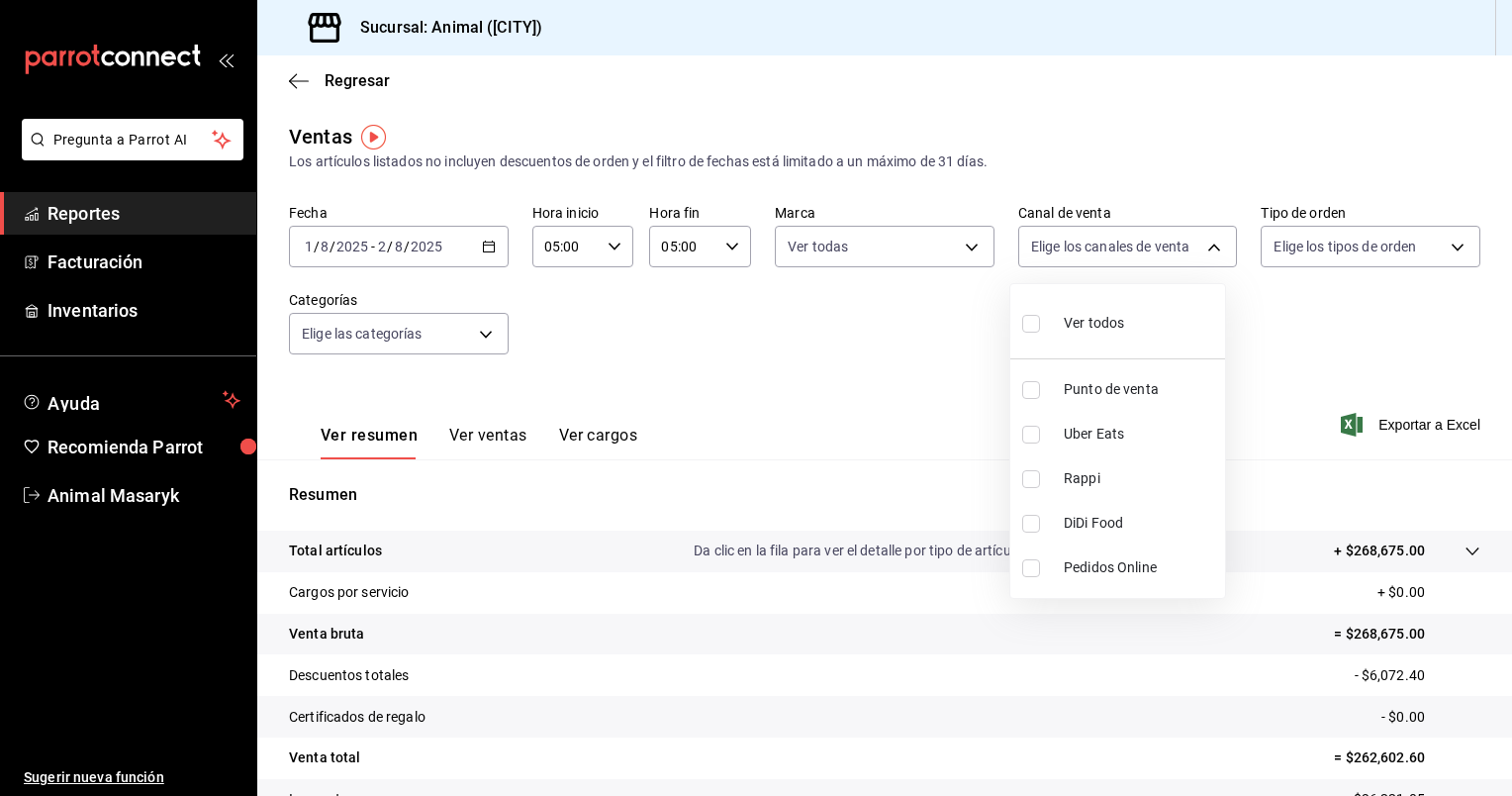 click on "Pregunta a Parrot AI Reportes   Facturación   Inventarios   Ayuda Recomienda Parrot   Animal Masaryk   Sugerir nueva función   Sucursal: Animal (CDMX) Regresar Ventas Los artículos listados no incluyen descuentos de orden y el filtro de fechas está limitado a un máximo de 31 días. Fecha 2025-08-01 1 / 8 / 2025 - 2025-08-02 2 / 8 / 2025 Hora inicio 05:00 Hora inicio Hora fin 05:00 Hora fin Marca Ver todas cb0f6aec-1481-4e37-861c-bab9b3a65b14 Canal de venta Elige los canales de venta Tipo de orden Elige los tipos de orden Categorías Elige las categorías Ver resumen Ver ventas Ver cargos Exportar a Excel Resumen Total artículos Da clic en la fila para ver el detalle por tipo de artículo + $268,675.00 Cargos por servicio + $0.00 Venta bruta = $268,675.00 Descuentos totales - $6,072.40 Certificados de regalo - $0.00 Venta total = $262,602.60 Impuestos - $36,221.05 Venta neta = $226,381.55 Pregunta a Parrot AI Reportes   Facturación   Inventarios   Ayuda Recomienda Parrot   Animal Masaryk     Ir a video" at bounding box center [756, 398] 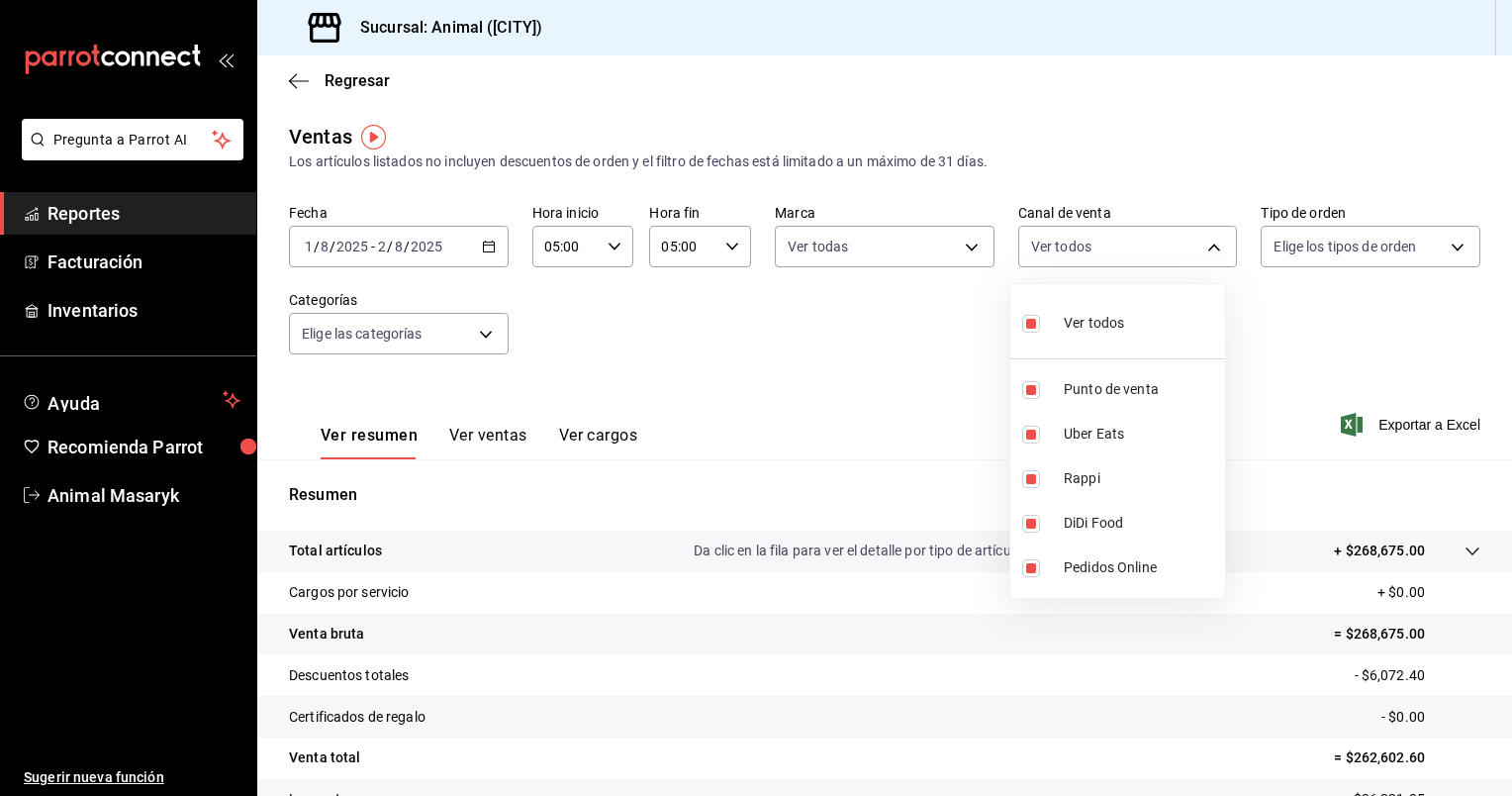 click at bounding box center [756, 398] 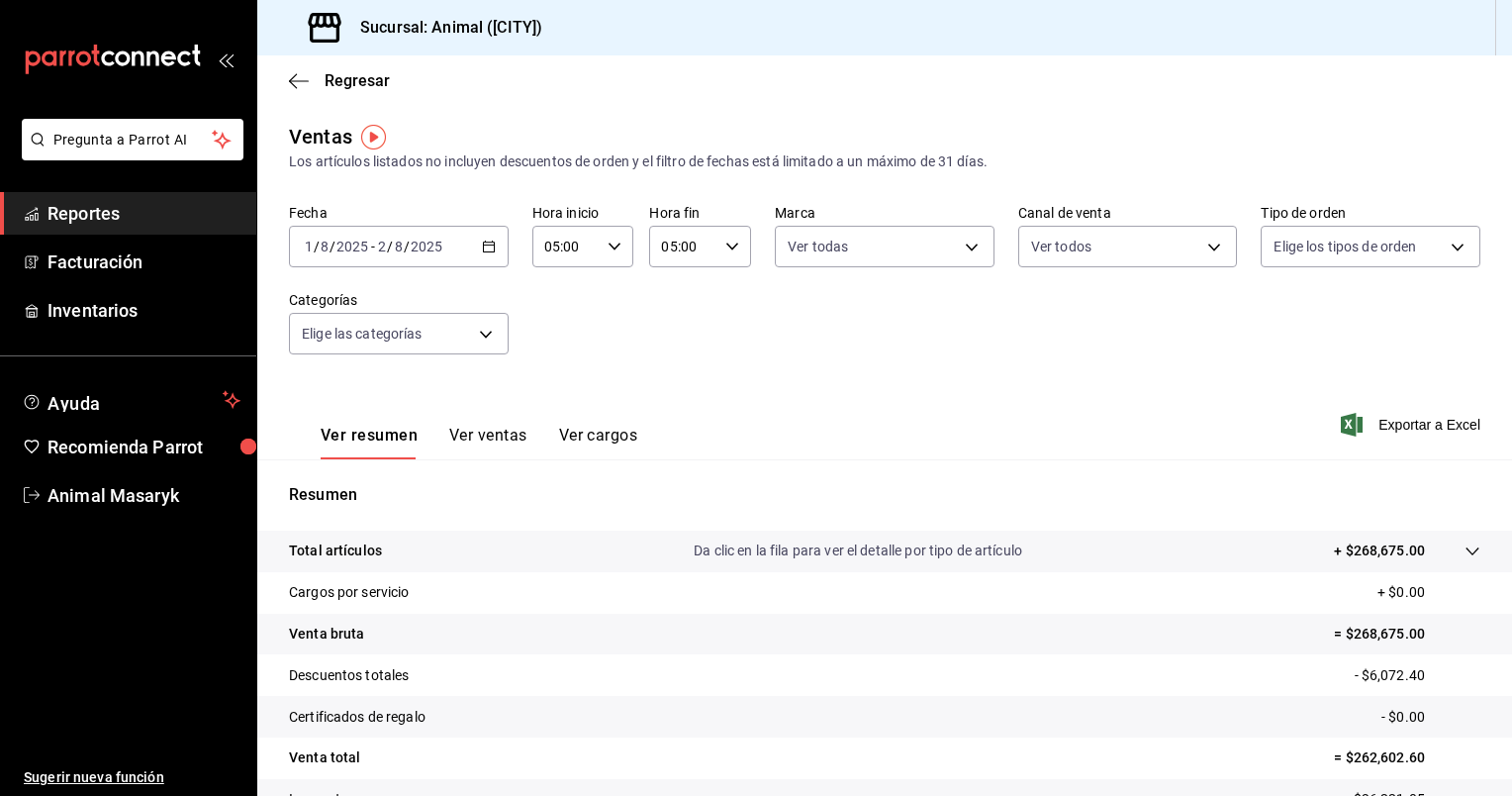 click on "Pregunta a Parrot AI Reportes   Facturación   Inventarios   Ayuda Recomienda Parrot   Animal Masaryk   Sugerir nueva función   Sucursal: Animal (CDMX) Regresar Ventas Los artículos listados no incluyen descuentos de orden y el filtro de fechas está limitado a un máximo de 31 días. Fecha 2025-08-01 1 / 8 / 2025 - 2025-08-02 2 / 8 / 2025 Hora inicio 05:00 Hora inicio Hora fin 05:00 Hora fin Marca Ver todas cb0f6aec-1481-4e37-861c-bab9b3a65b14 Canal de venta Ver todos PARROT,UBER_EATS,RAPPI,DIDI_FOOD,ONLINE Tipo de orden Elige los tipos de orden Categorías Elige las categorías Ver resumen Ver ventas Ver cargos Exportar a Excel Resumen Total artículos Da clic en la fila para ver el detalle por tipo de artículo + $268,675.00 Cargos por servicio + $0.00 Venta bruta = $268,675.00 Descuentos totales - $6,072.40 Certificados de regalo - $0.00 Venta total = $262,602.60 Impuestos - $36,221.05 Venta neta = $226,381.55 Pregunta a Parrot AI Reportes   Facturación   Inventarios   Ayuda Recomienda Parrot" at bounding box center (756, 398) 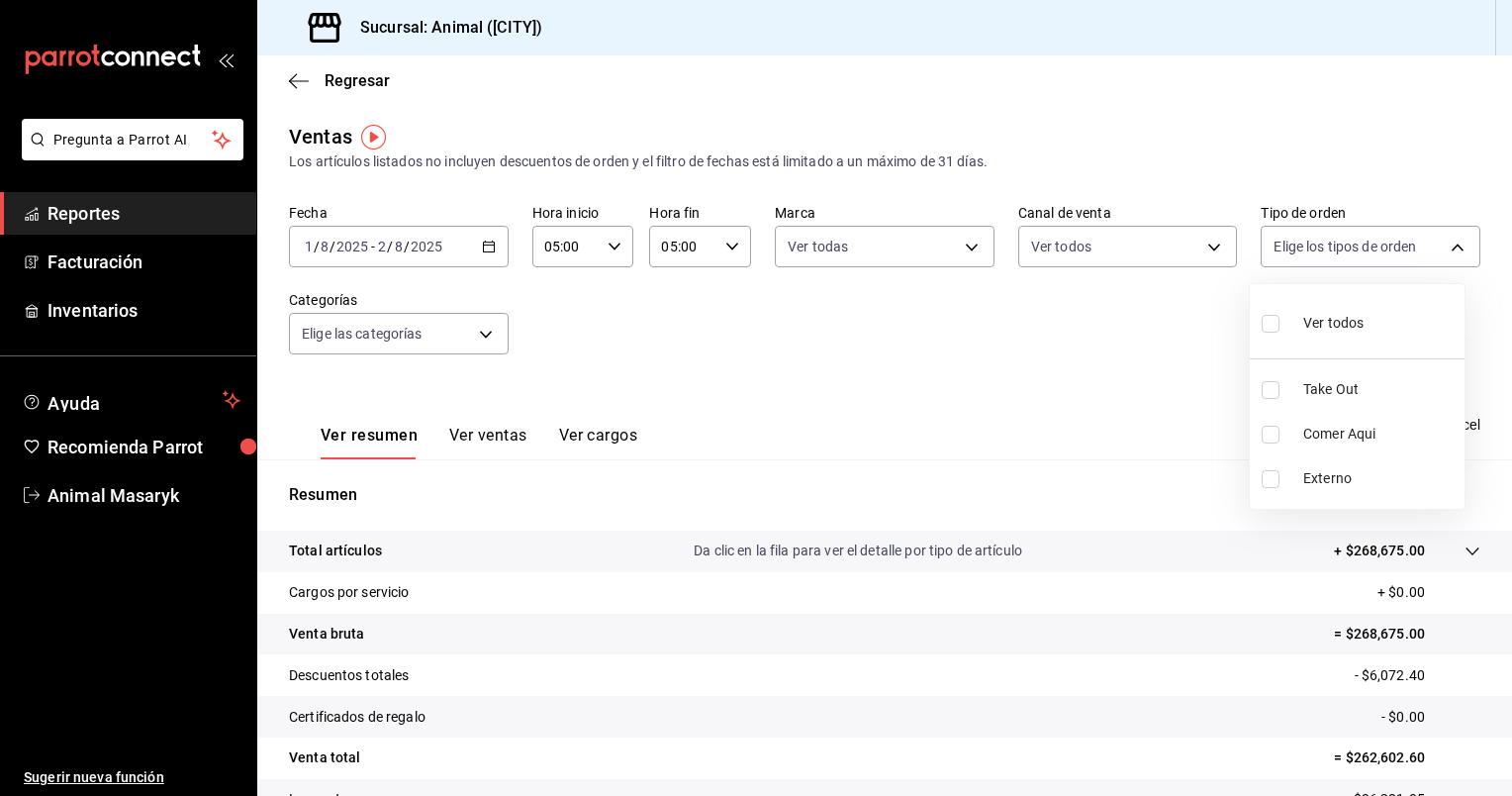 click on "Ver todos" at bounding box center [1357, 321] 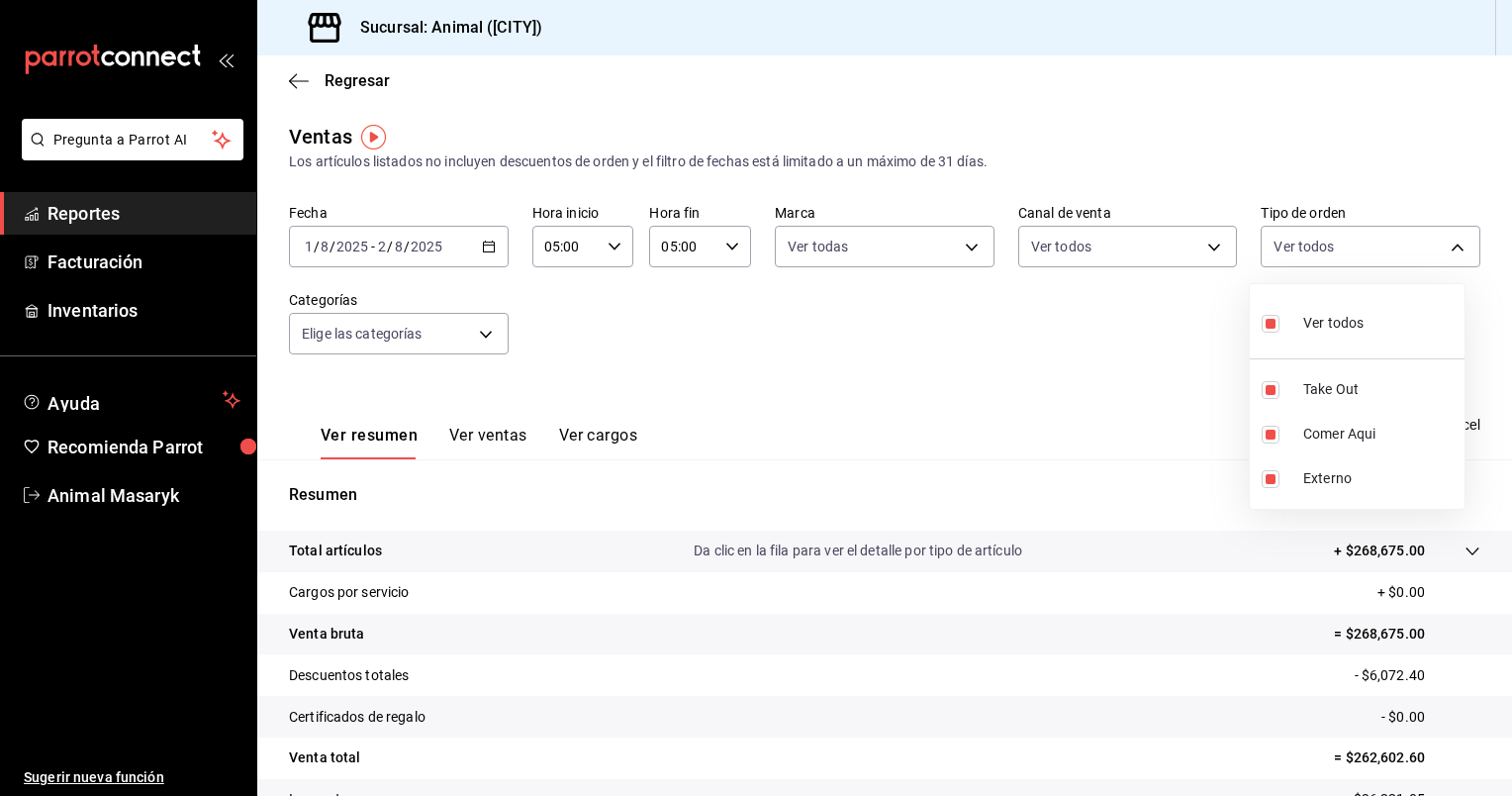 click at bounding box center (756, 398) 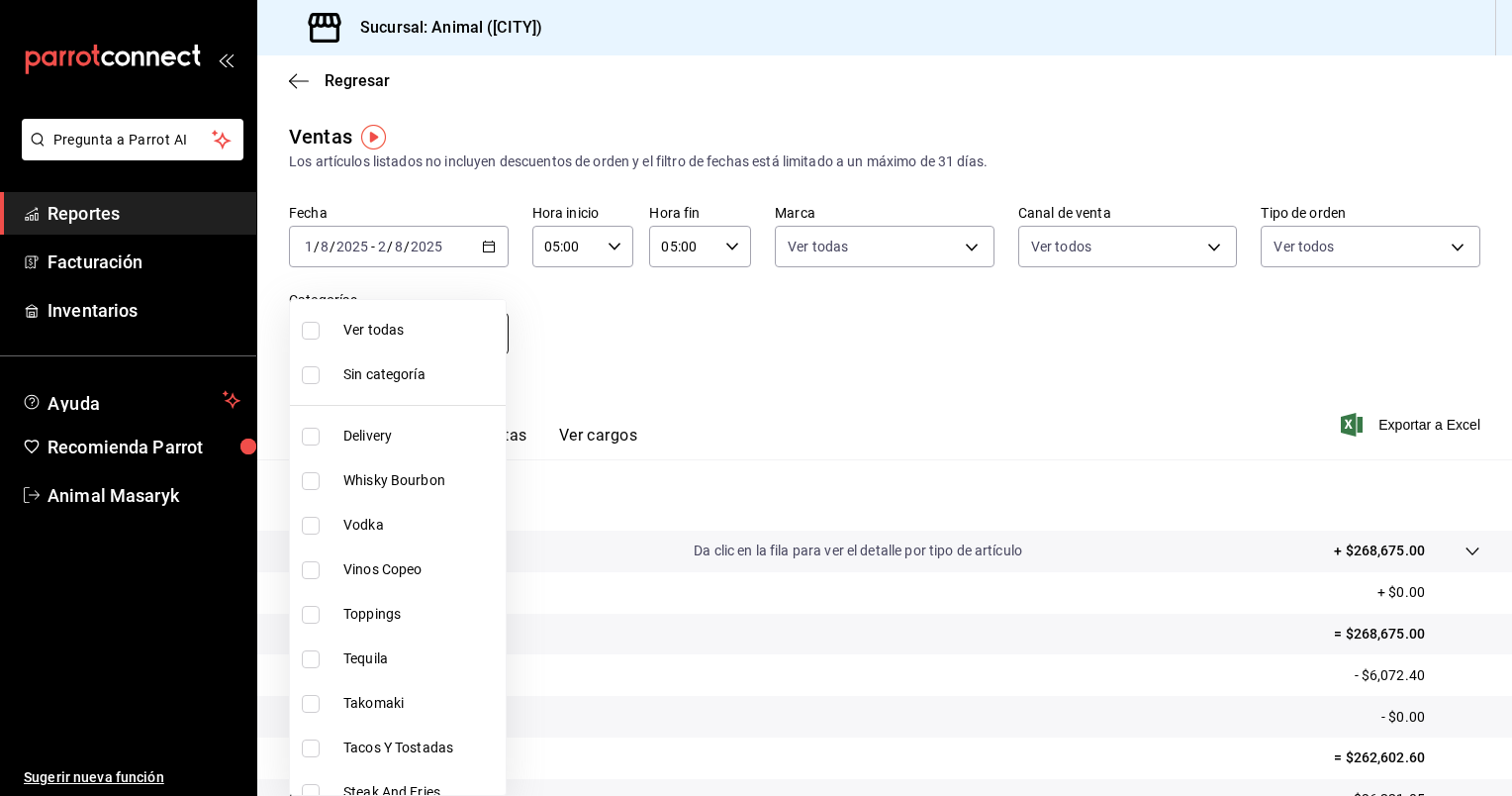 click on "Pregunta a Parrot AI Reportes   Facturación   Inventarios   Ayuda Recomienda Parrot   Animal Masaryk   Sugerir nueva función   Sucursal: Animal (CDMX) Regresar Ventas Los artículos listados no incluyen descuentos de orden y el filtro de fechas está limitado a un máximo de 31 días. Fecha 2025-08-01 1 / 8 / 2025 - 2025-08-02 2 / 8 / 2025 Hora inicio 05:00 Hora inicio Hora fin 05:00 Hora fin Marca Ver todas cb0f6aec-1481-4e37-861c-bab9b3a65b14 Canal de venta Ver todos PARROT,UBER_EATS,RAPPI,DIDI_FOOD,ONLINE Tipo de orden Ver todos ad44a823-99d3-4372-a913-4cf57f2a9ac0,b8ee5ff1-85c8-4a81-aa51-555e6c8ba0c6,EXTERNAL Categorías Elige las categorías Ver resumen Ver ventas Ver cargos Exportar a Excel Resumen Total artículos Da clic en la fila para ver el detalle por tipo de artículo + $268,675.00 Cargos por servicio + $0.00 Venta bruta = $268,675.00 Descuentos totales - $6,072.40 Certificados de regalo - $0.00 Venta total = $262,602.60 Impuestos - $36,221.05 Venta neta = $226,381.55 Pregunta a Parrot AI" at bounding box center [756, 398] 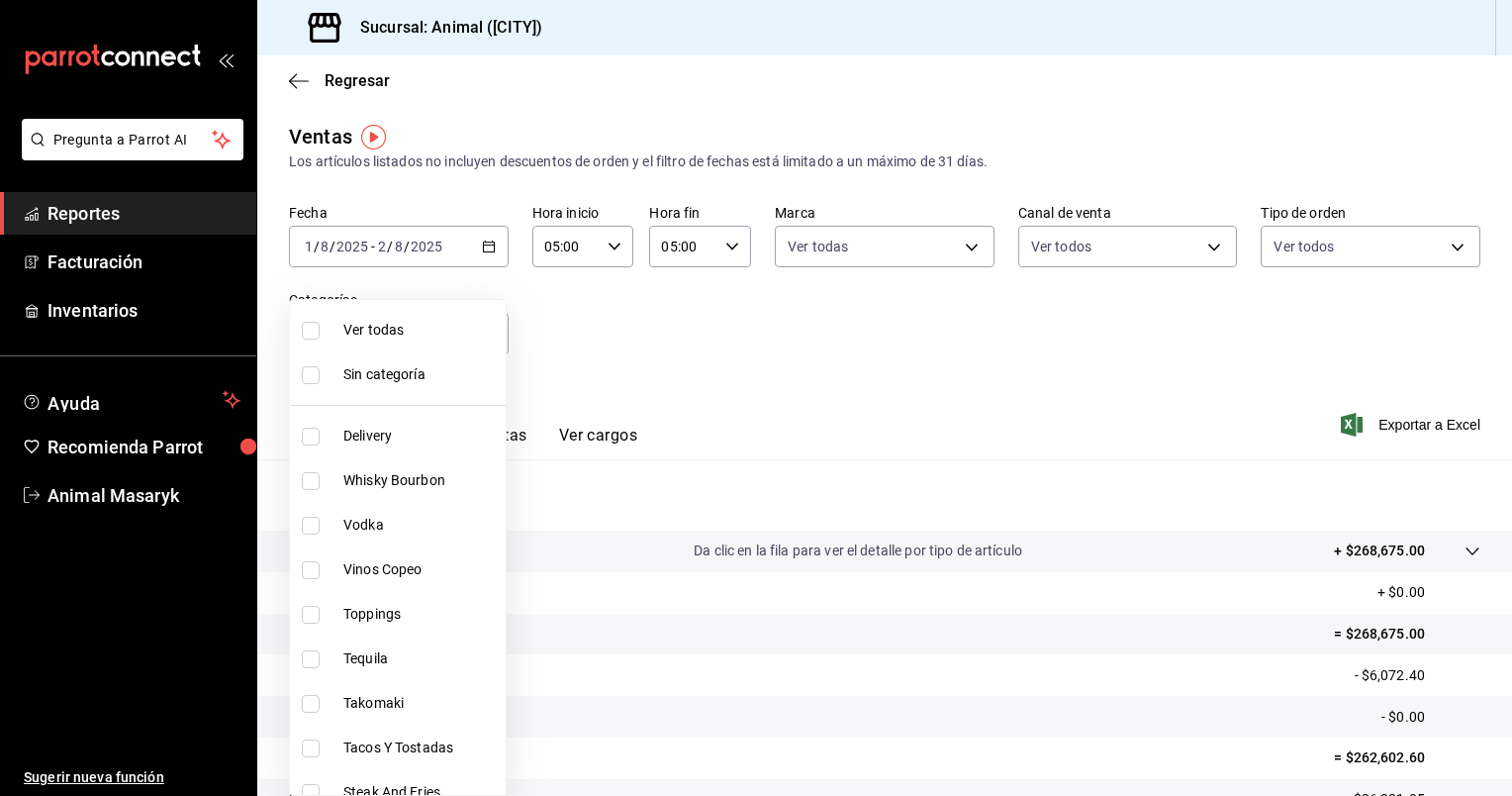 drag, startPoint x: 489, startPoint y: 333, endPoint x: 457, endPoint y: 345, distance: 34.176015 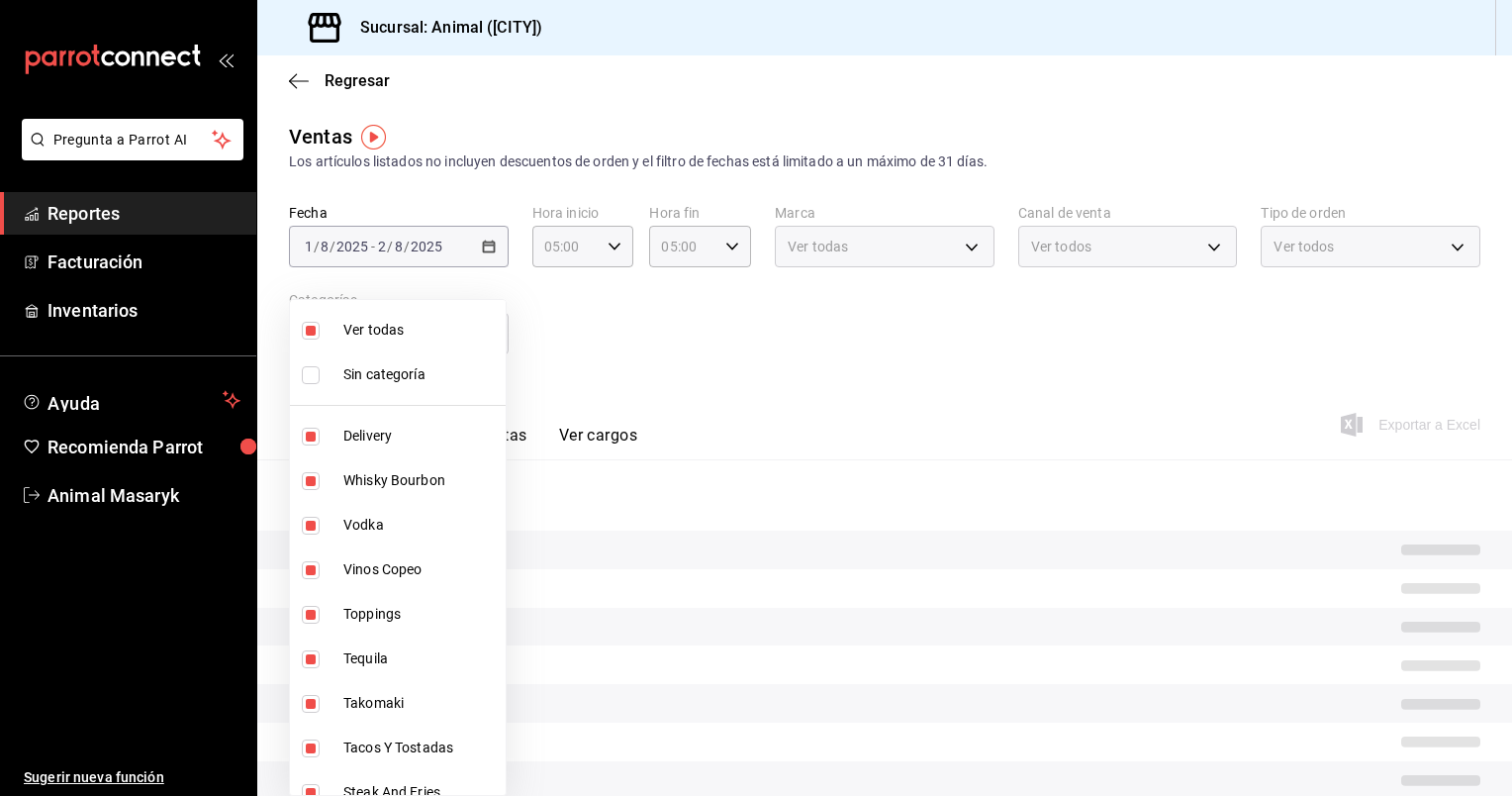 click at bounding box center [756, 398] 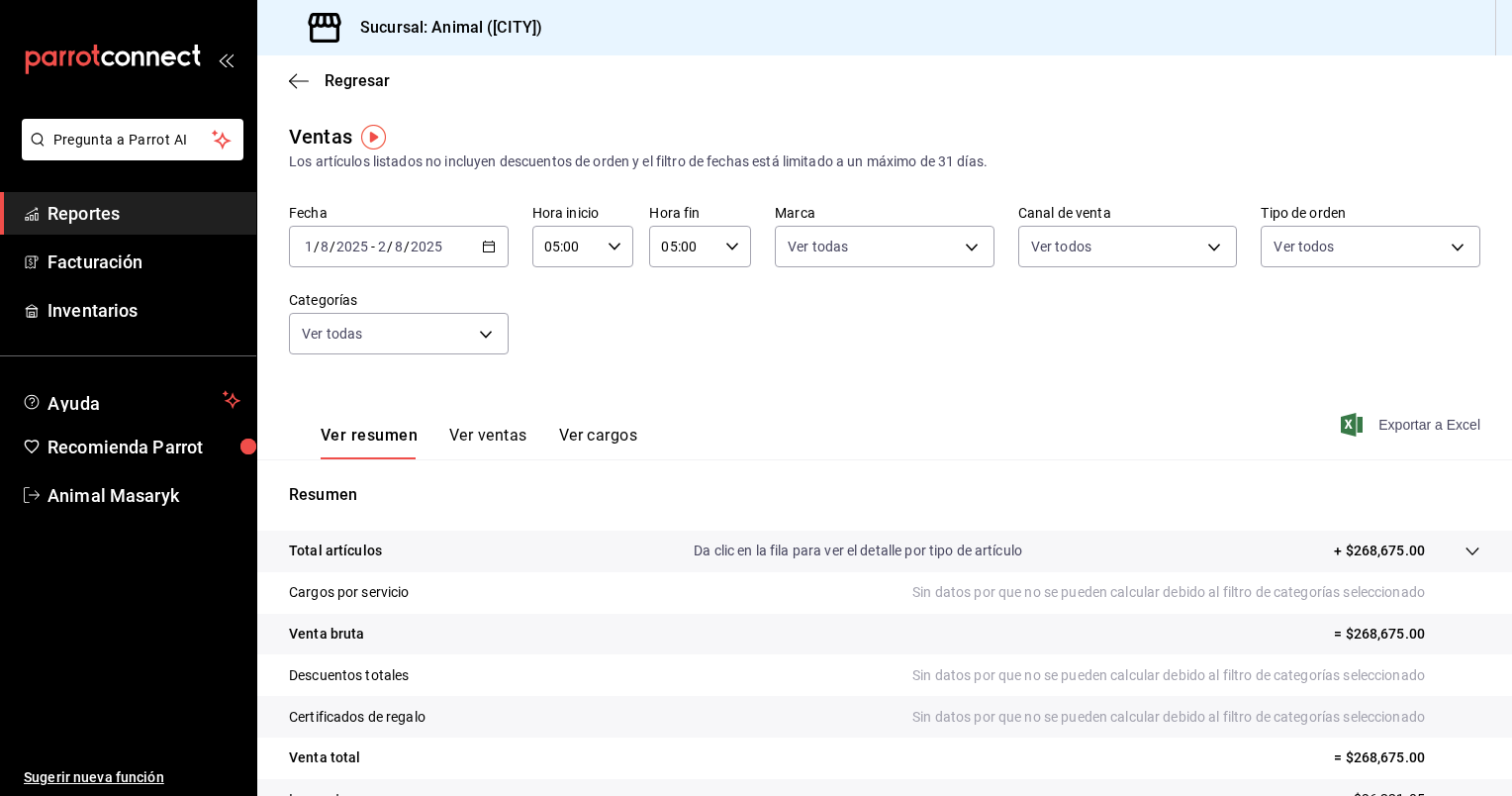 click on "Exportar a Excel" at bounding box center [1412, 425] 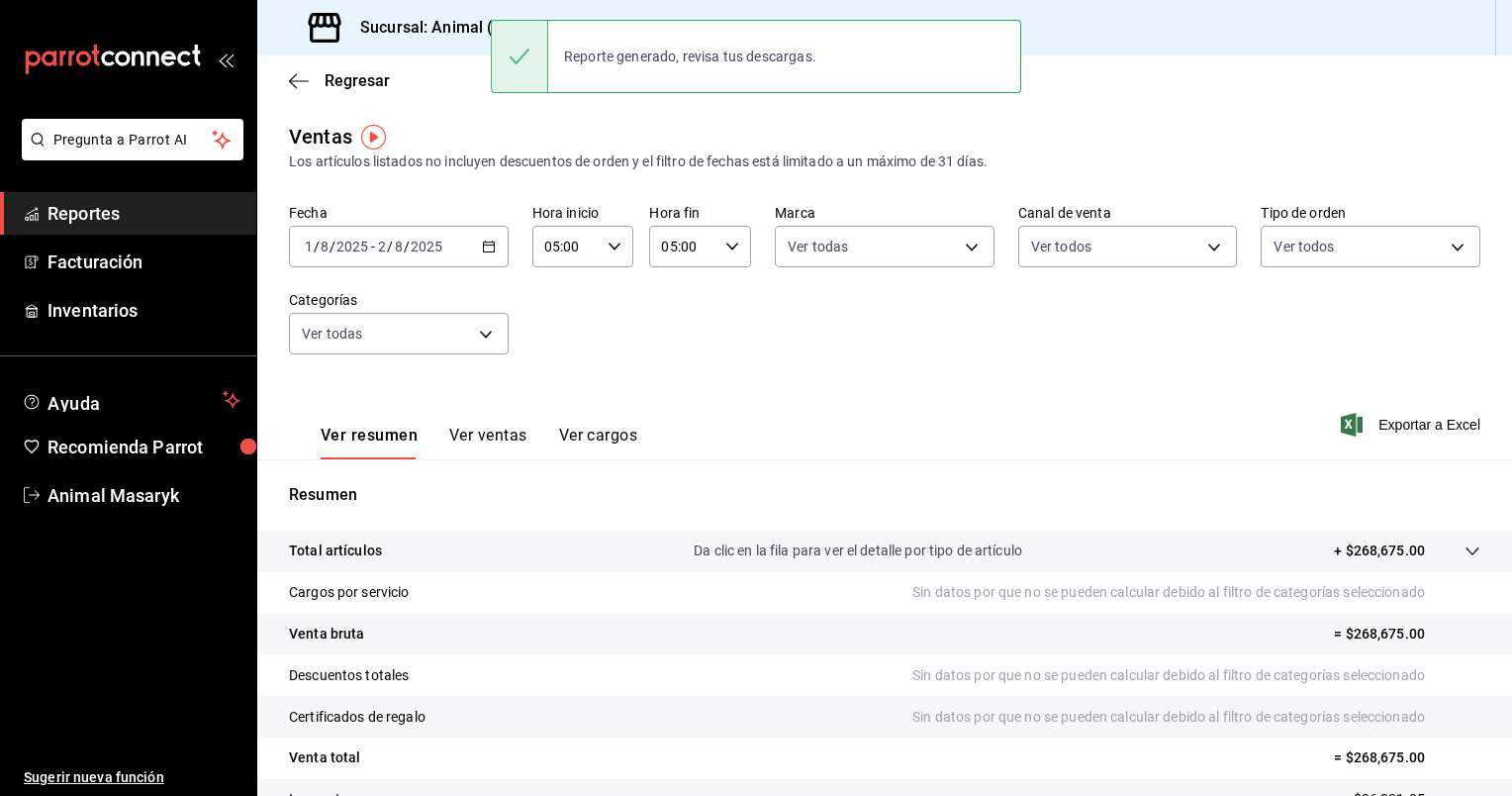 click on "Fecha 2025-08-01 1 / 8 / 2025 - 2025-08-02 2 / 8 / 2025 Hora inicio 05:00 Hora inicio Hora fin 05:00 Hora fin Marca Ver todas cb0f6aec-1481-4e37-861c-bab9b3a65b14 Canal de venta Ver todos PARROT,UBER_EATS,RAPPI,DIDI_FOOD,ONLINE Tipo de orden Ver todos ad44a823-99d3-4372-a913-4cf57f2a9ac0,b8ee5ff1-85c8-4a81-aa51-555e6c8ba0c6,EXTERNAL Categorías Ver todas" at bounding box center (885, 291) 